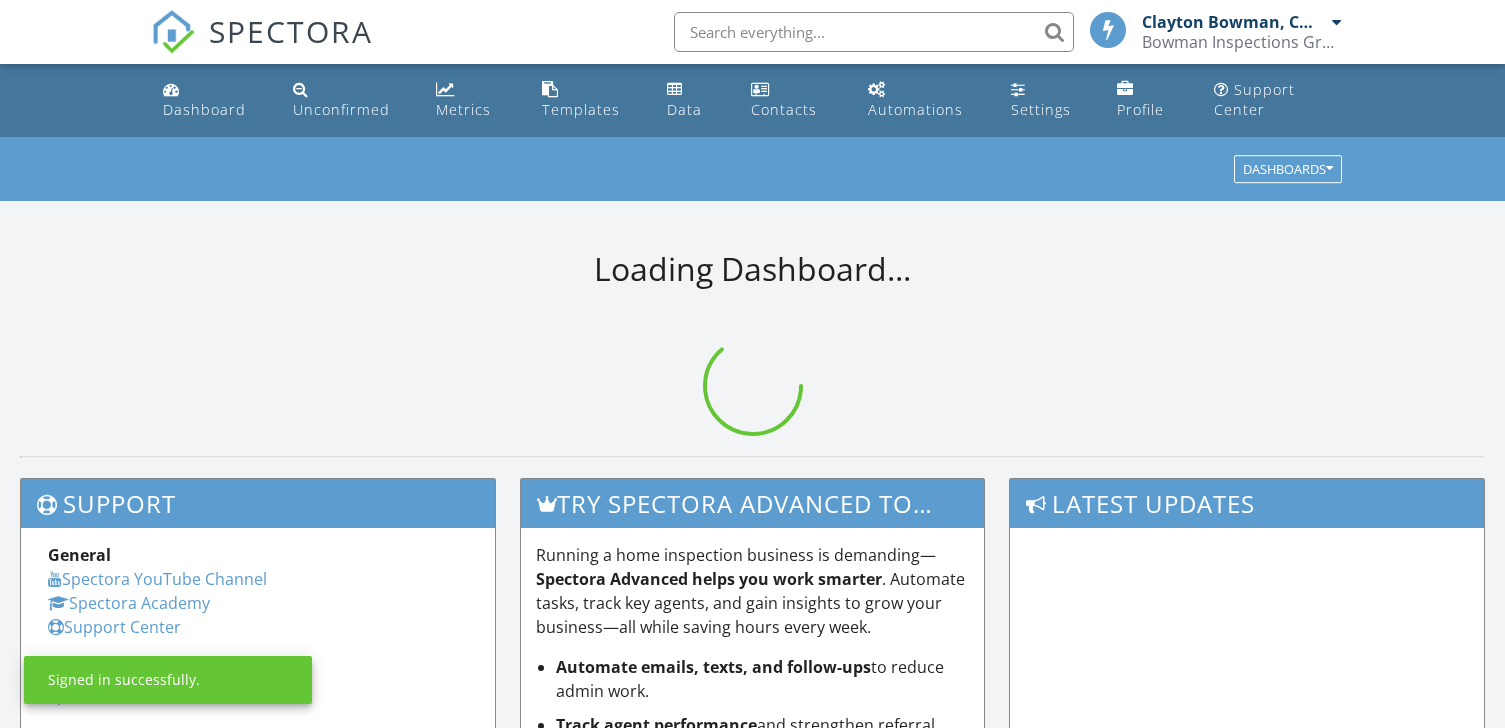 scroll, scrollTop: 0, scrollLeft: 0, axis: both 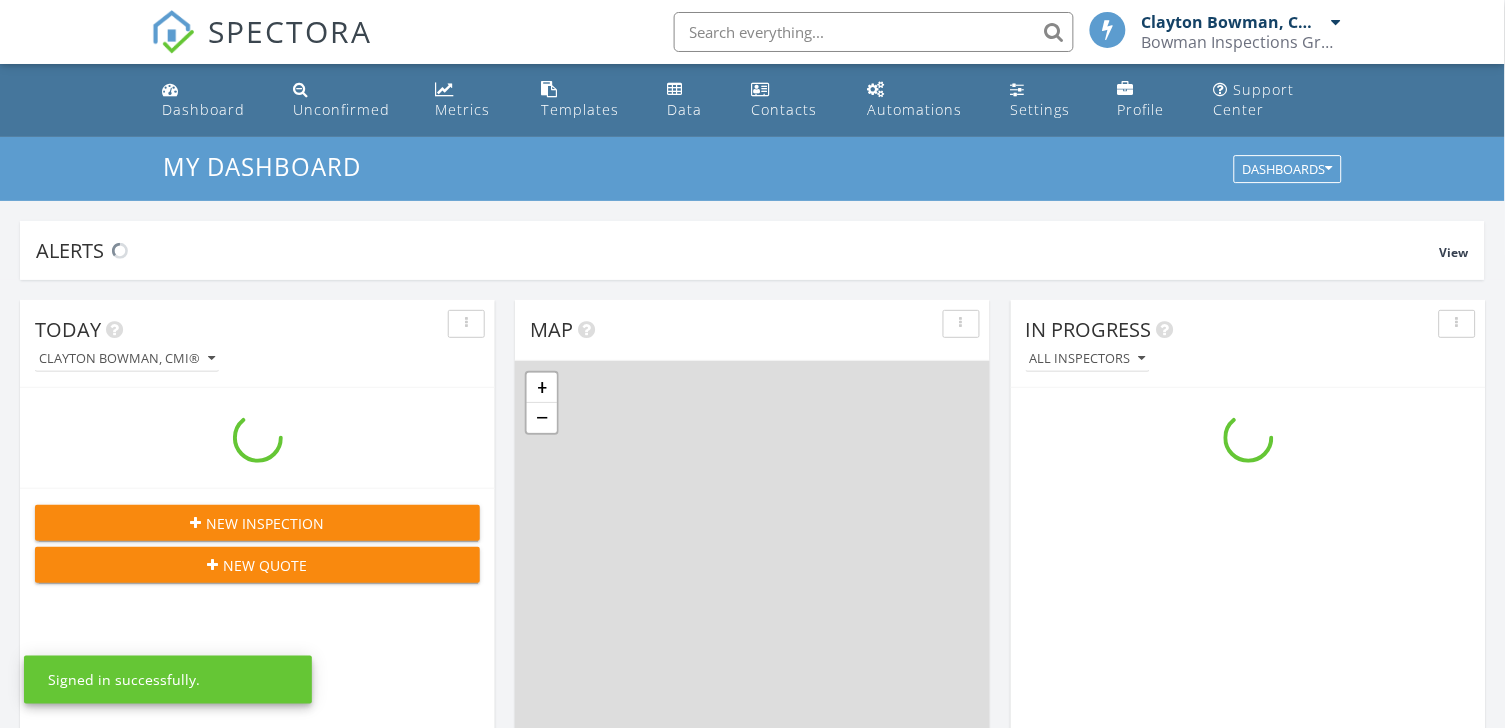 click at bounding box center [874, 32] 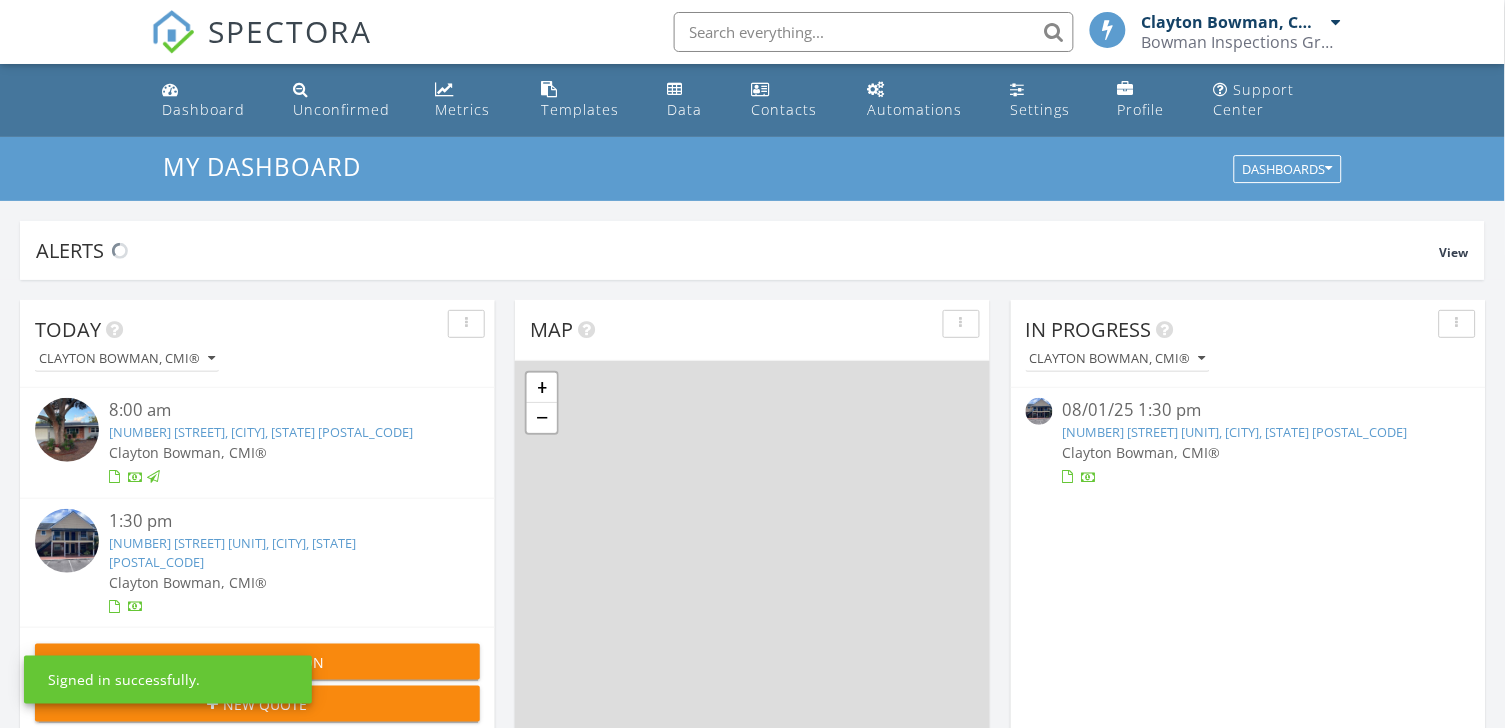 scroll, scrollTop: 0, scrollLeft: 0, axis: both 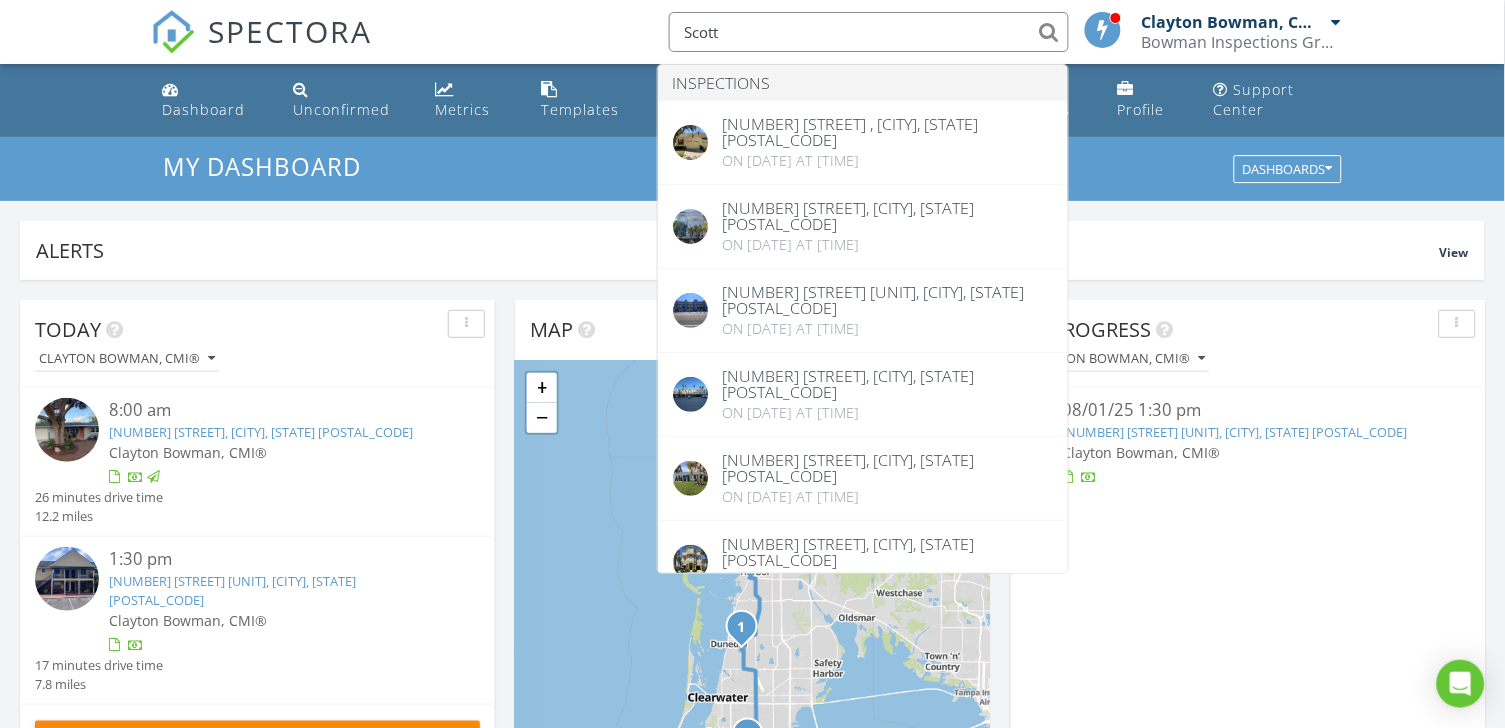 type on "Scott" 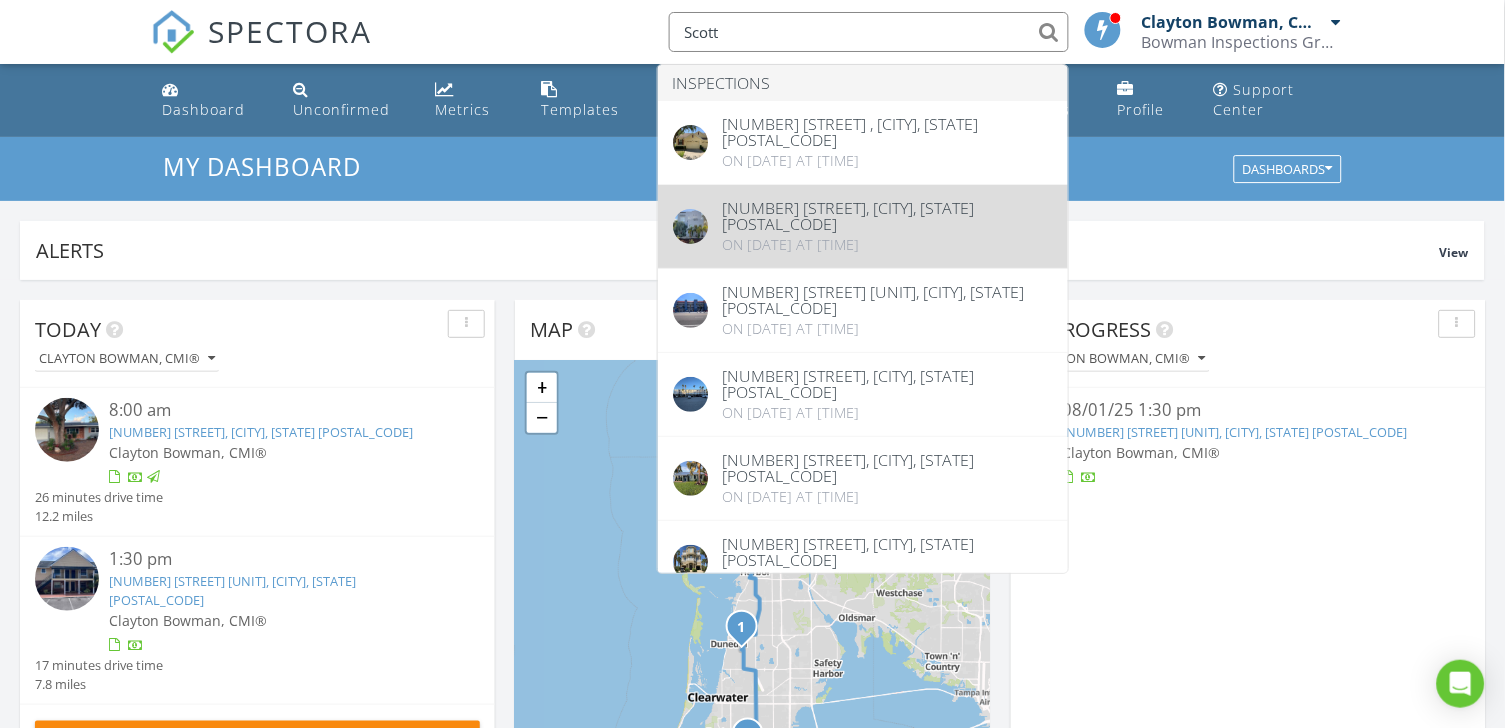 drag, startPoint x: 767, startPoint y: 30, endPoint x: 774, endPoint y: 218, distance: 188.13028 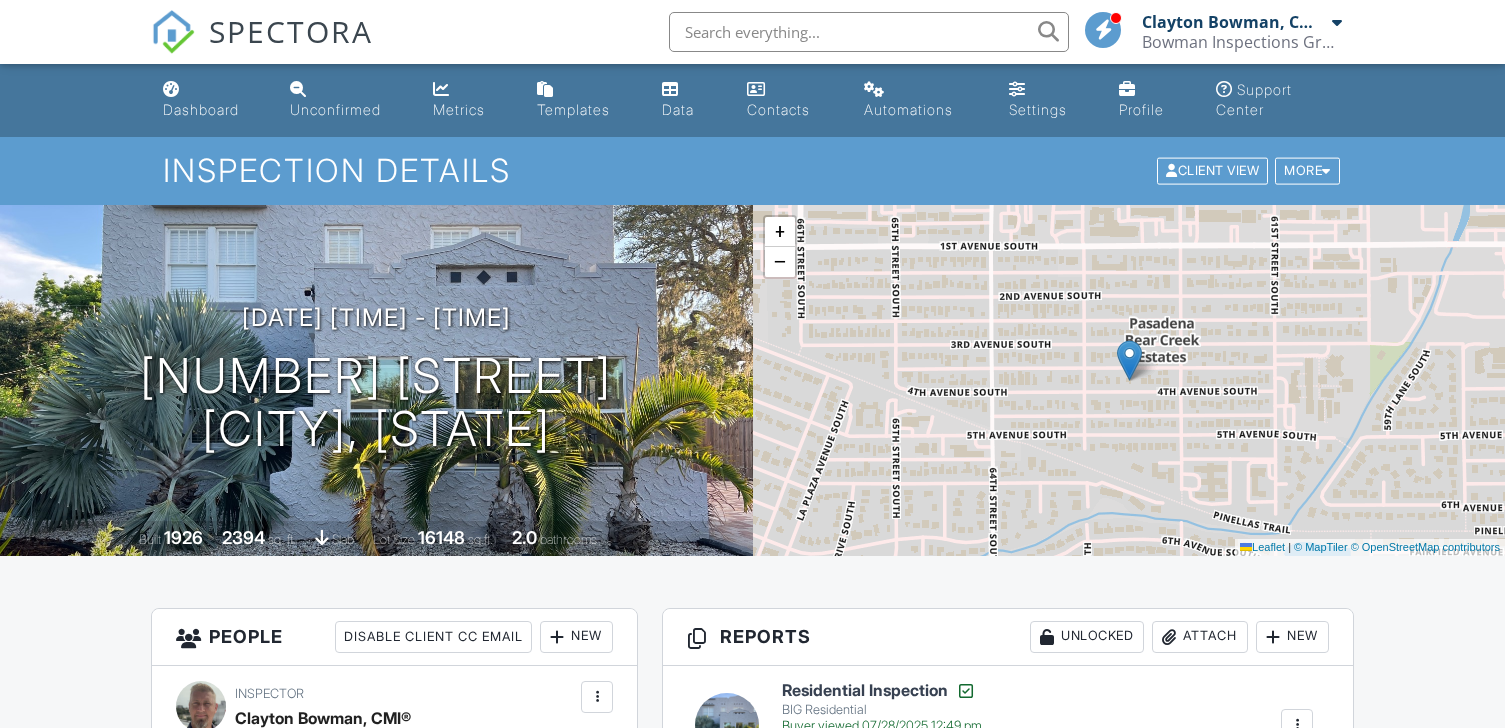 scroll, scrollTop: 599, scrollLeft: 0, axis: vertical 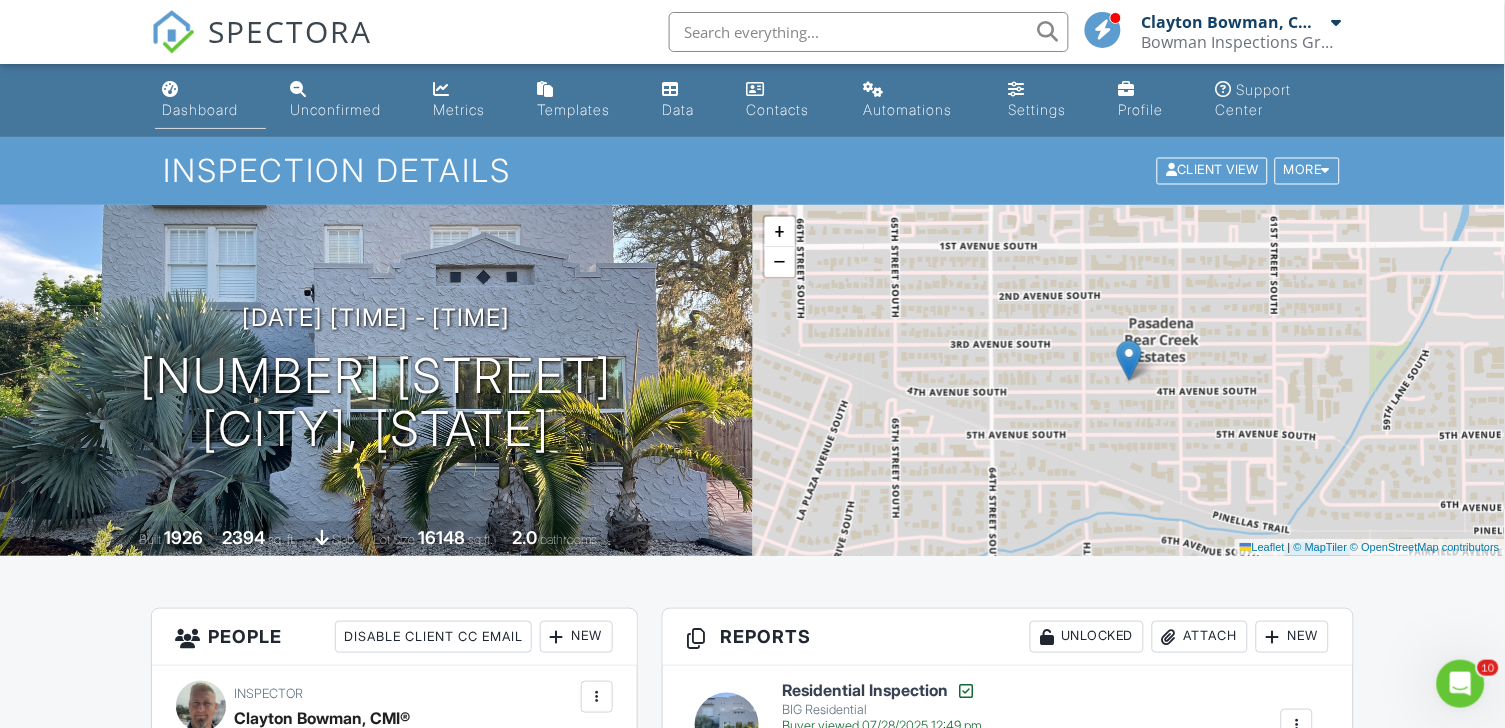 click on "Dashboard" at bounding box center [201, 109] 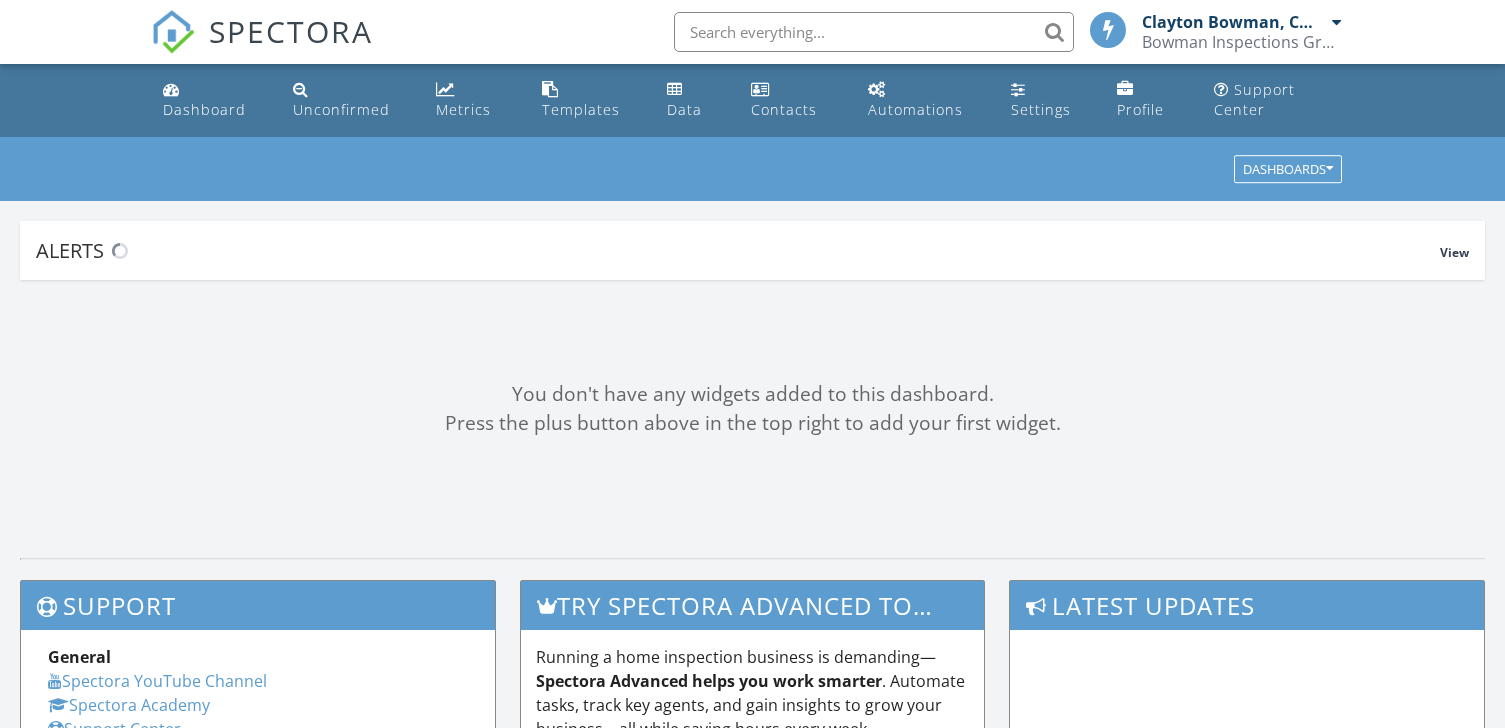 scroll, scrollTop: 0, scrollLeft: 0, axis: both 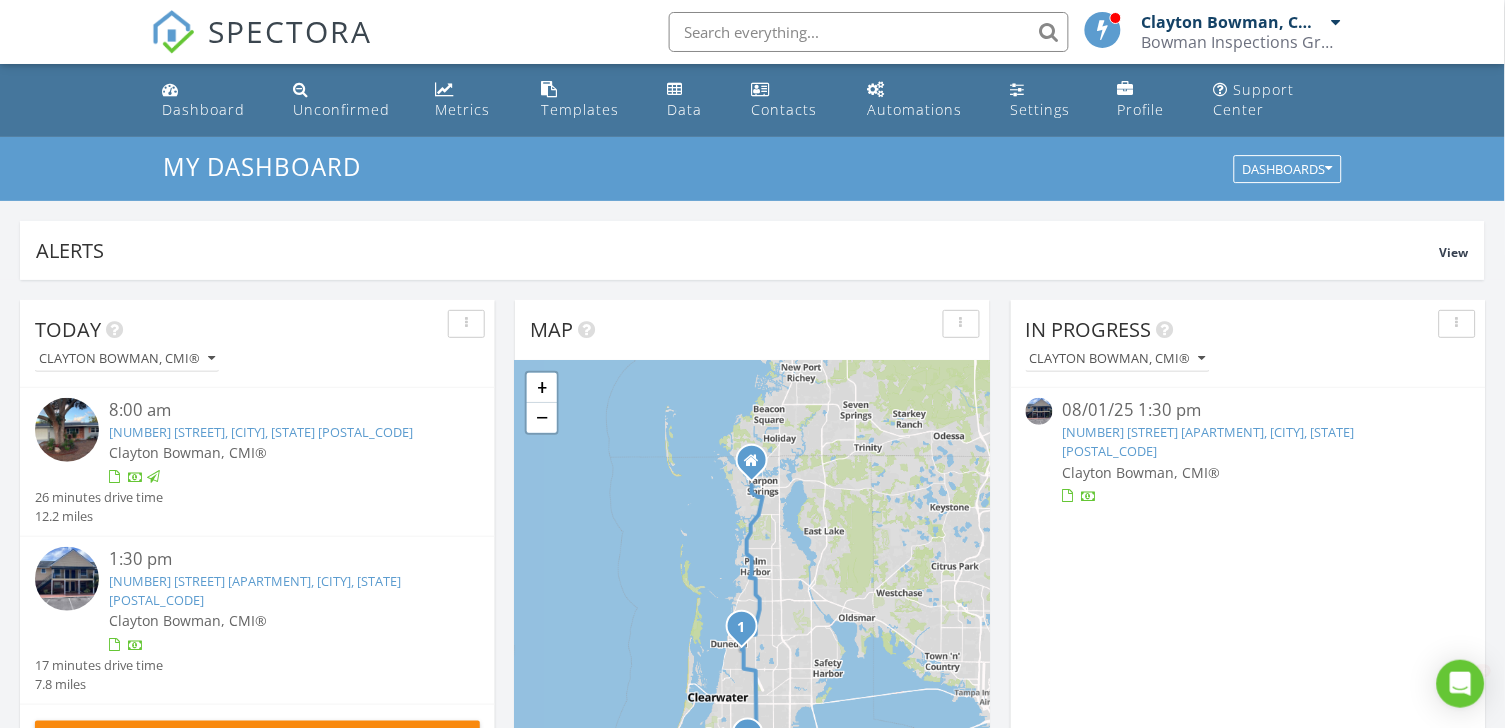 click on "200 Country Club Dr 202, Largo, FL 33771" at bounding box center [255, 590] 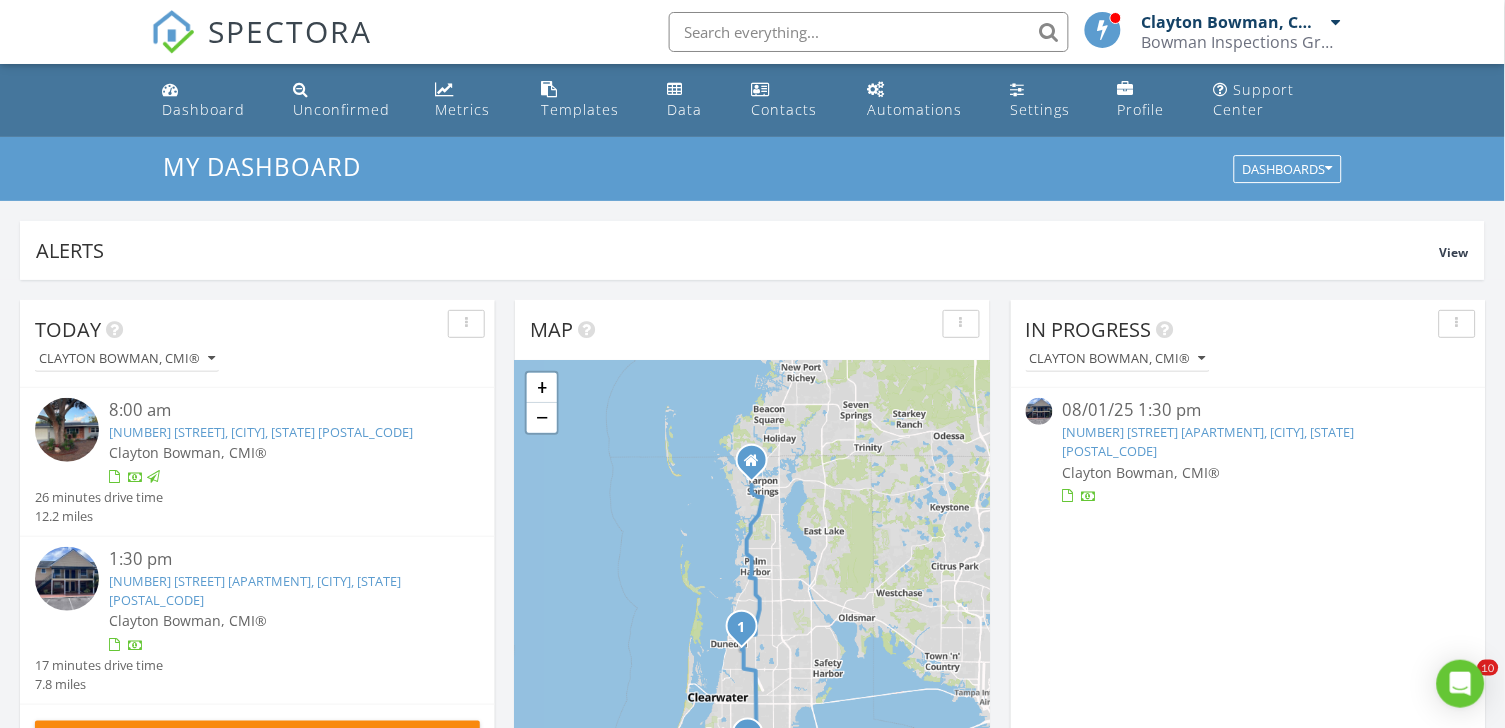scroll, scrollTop: 9, scrollLeft: 9, axis: both 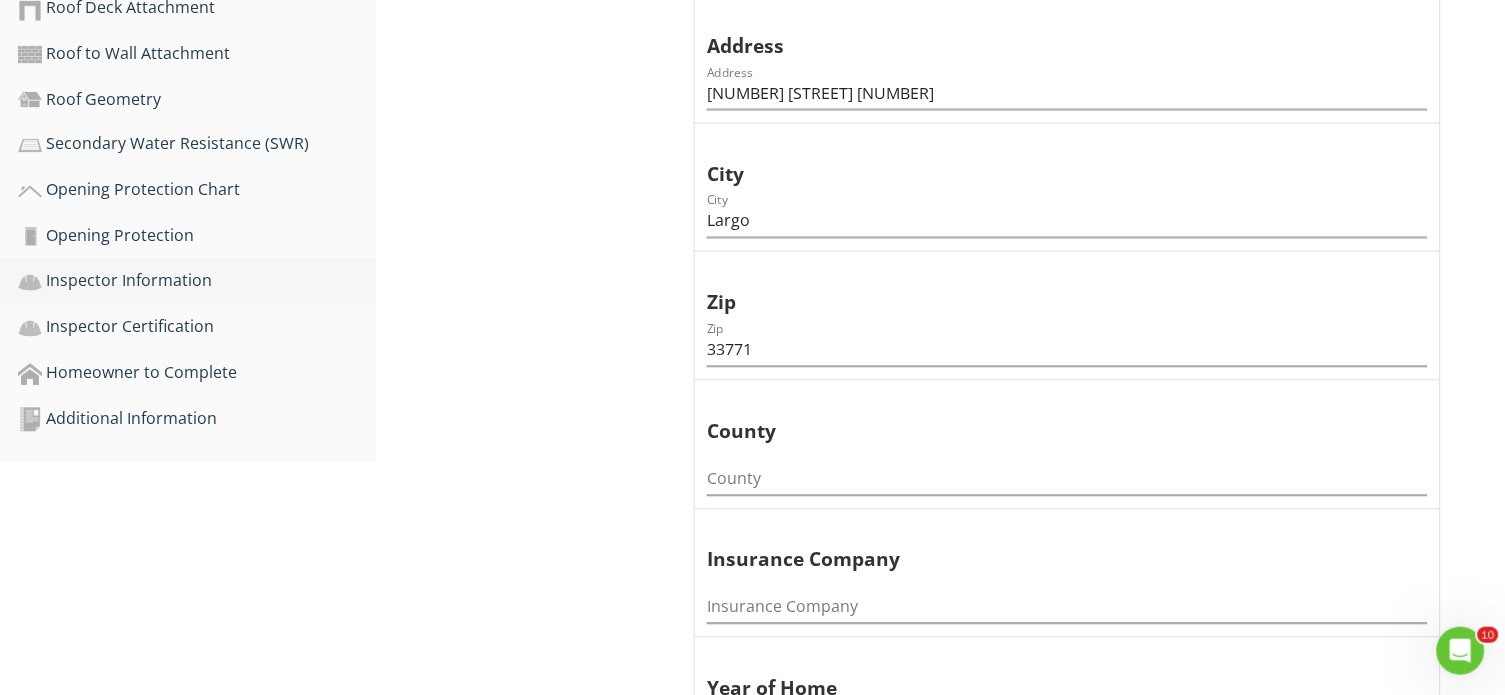 click on "Inspector Information" at bounding box center (197, 282) 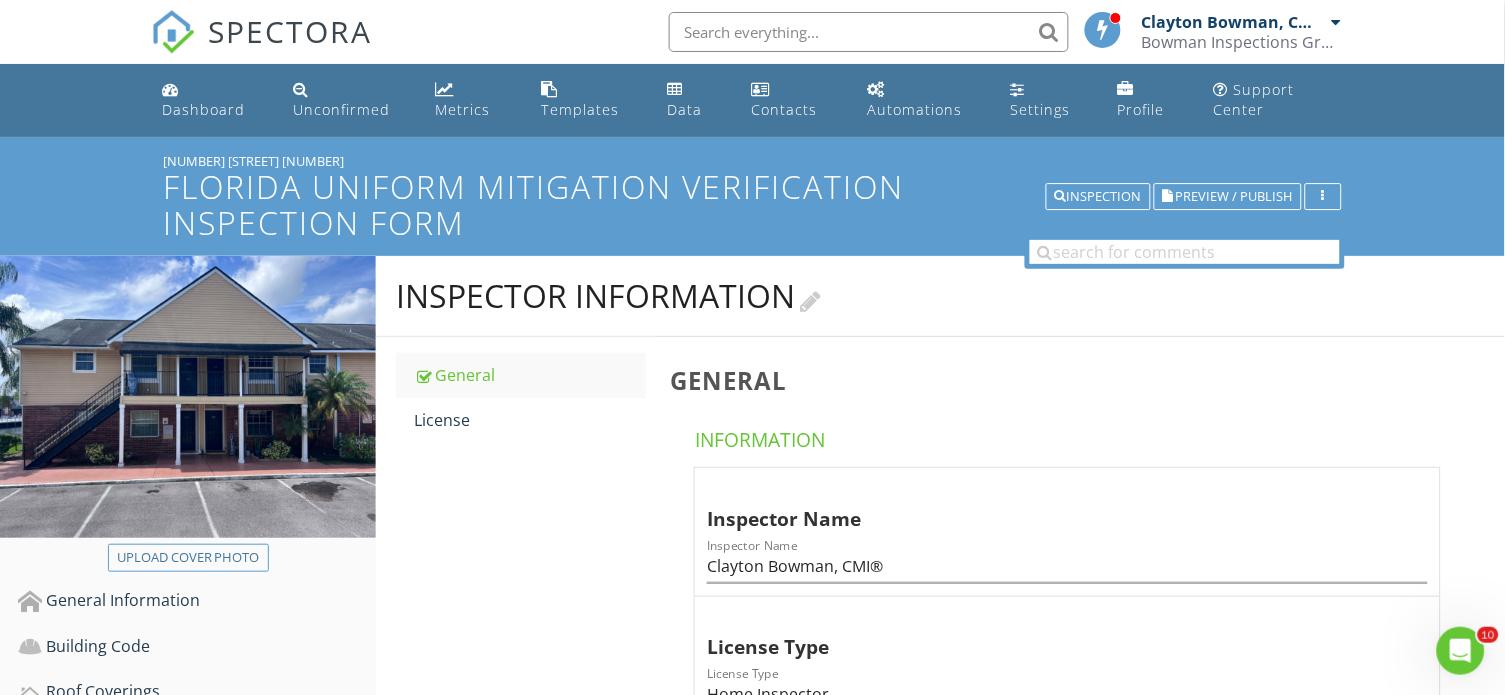 scroll, scrollTop: 0, scrollLeft: 0, axis: both 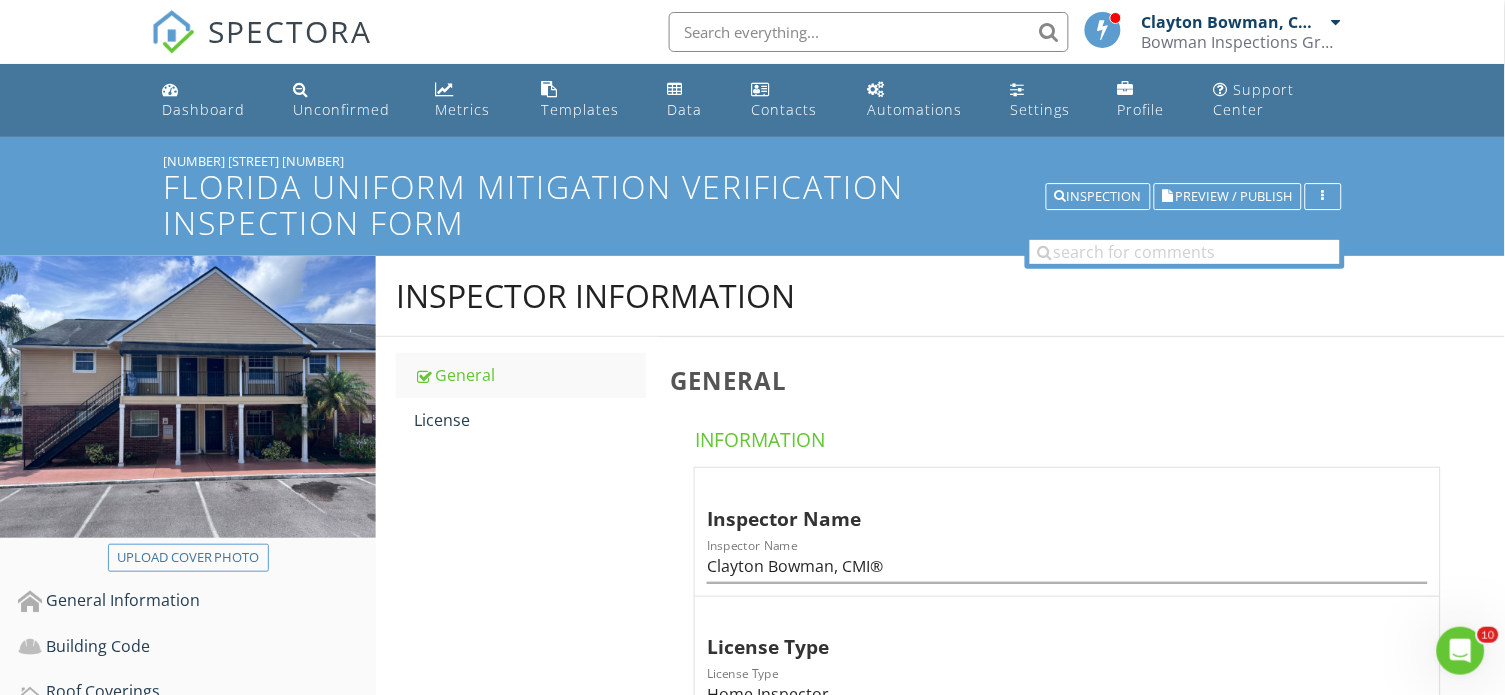 click on "Inspector Information
General
License
General
Information
Inspector Name
Inspector Name [FIRST] [LAST], CMI®
License Type
License Type Home Inspector
License or Certificate #
License or Certificate # HI8578
Inspection Company
Inspection Company [COMPANY]
Phone
Phone [PHONE]               Limitations" at bounding box center [940, 795] 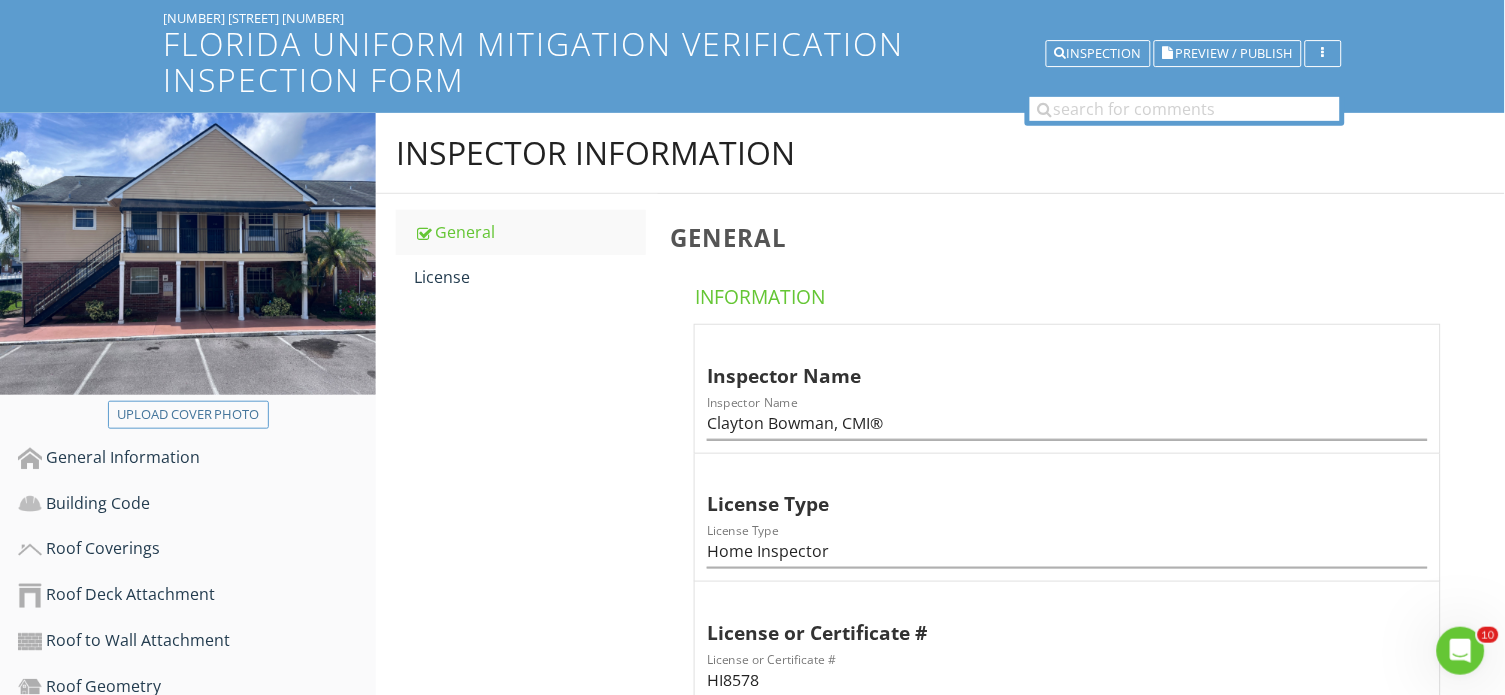scroll, scrollTop: 77, scrollLeft: 0, axis: vertical 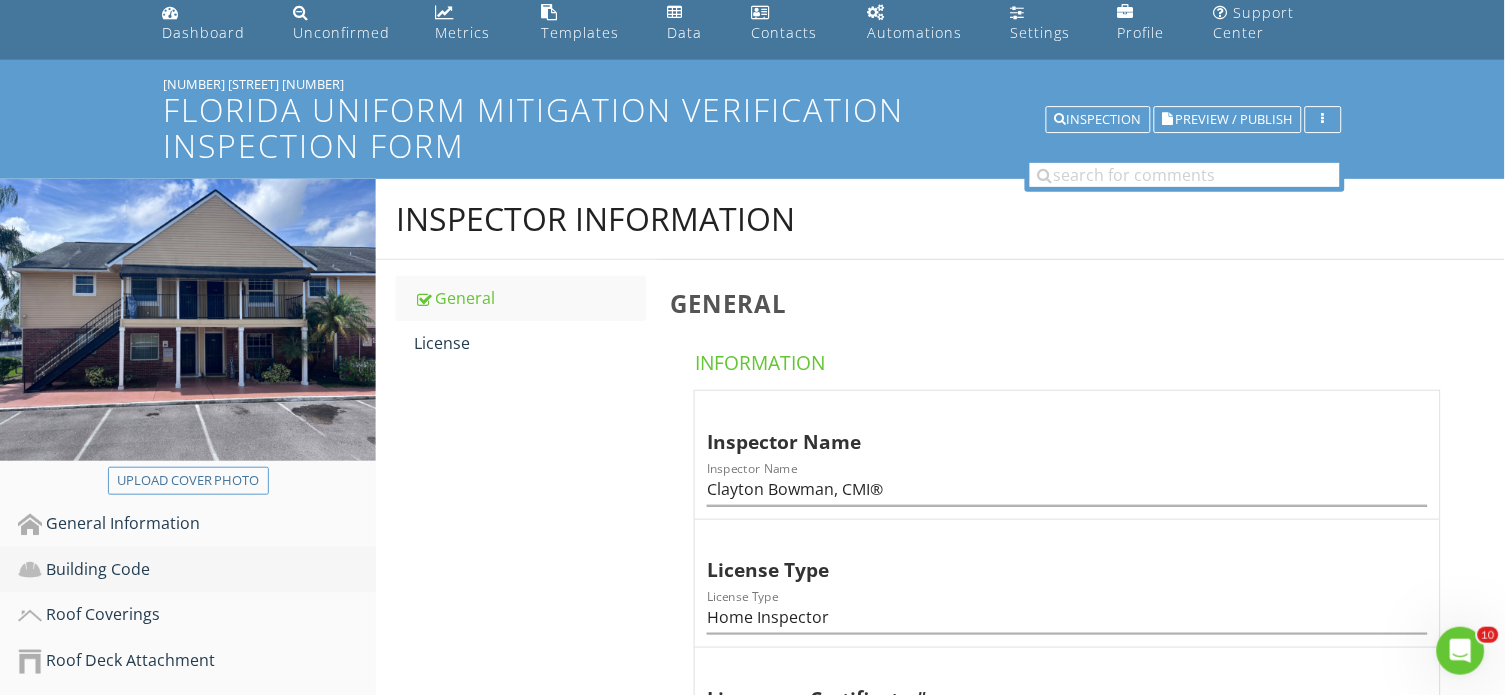 click on "Building Code" at bounding box center (197, 570) 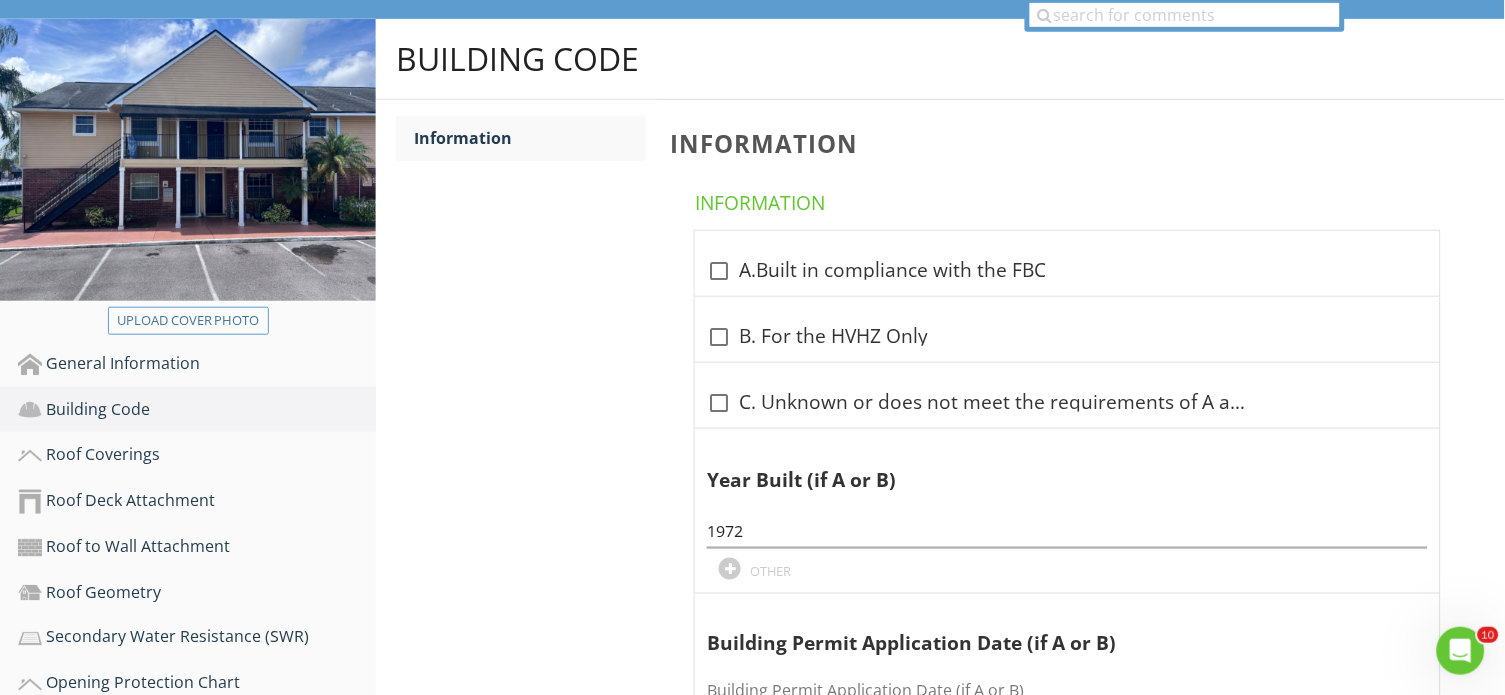 scroll, scrollTop: 244, scrollLeft: 0, axis: vertical 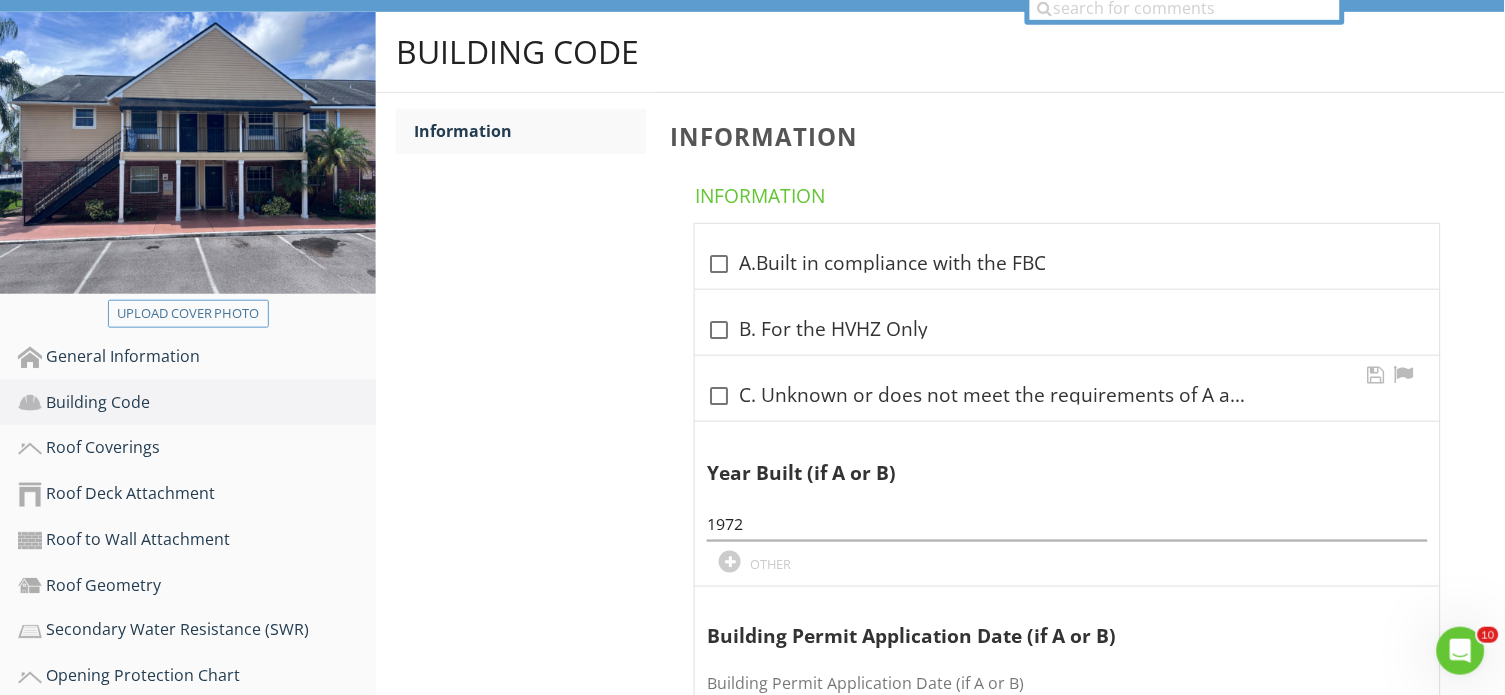 click at bounding box center [719, 396] 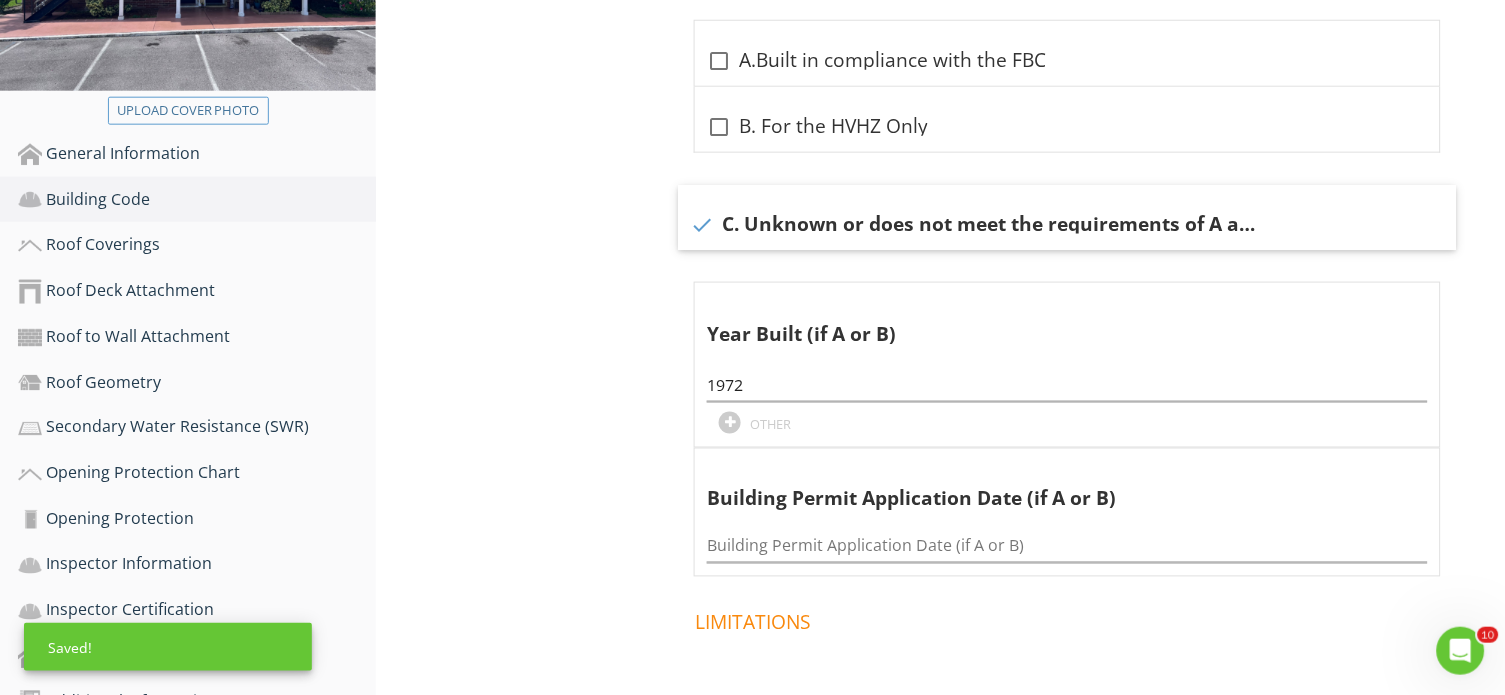 scroll, scrollTop: 297, scrollLeft: 0, axis: vertical 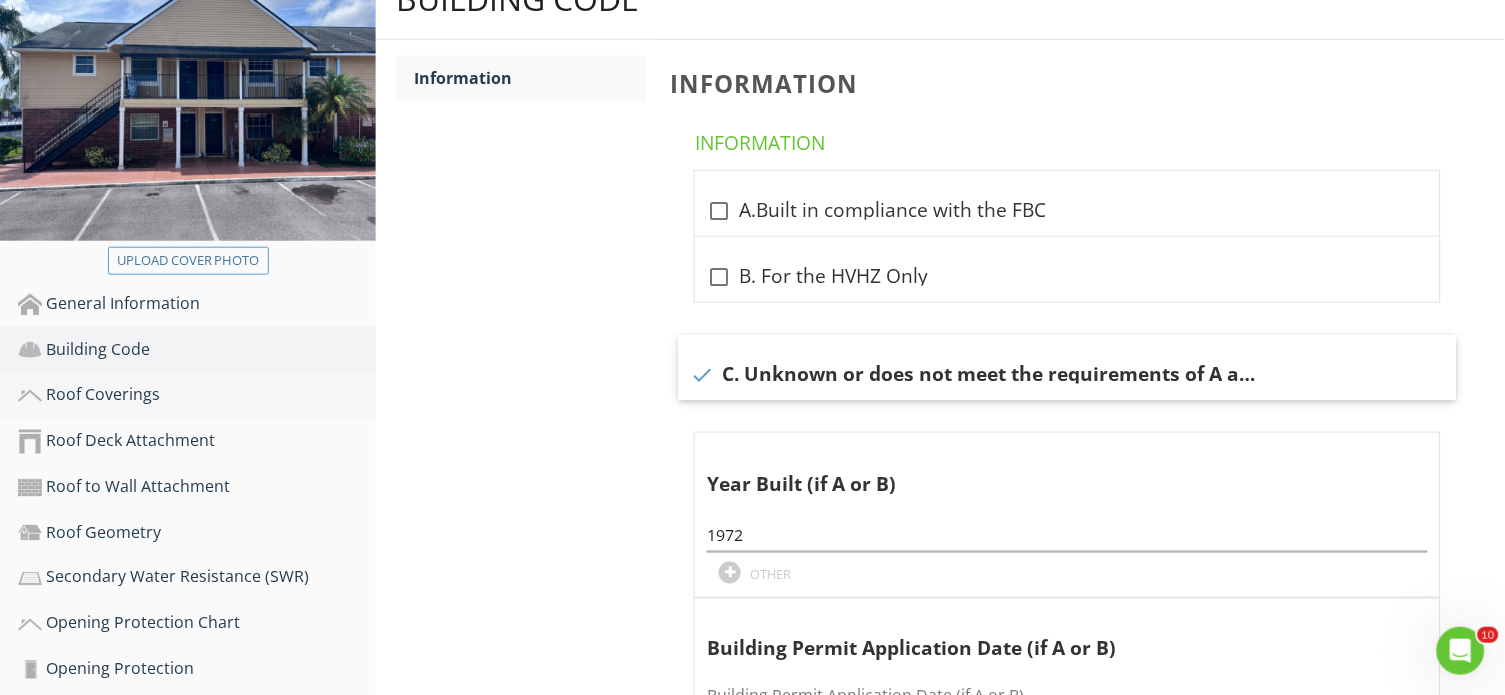 click on "Roof Coverings" at bounding box center [197, 395] 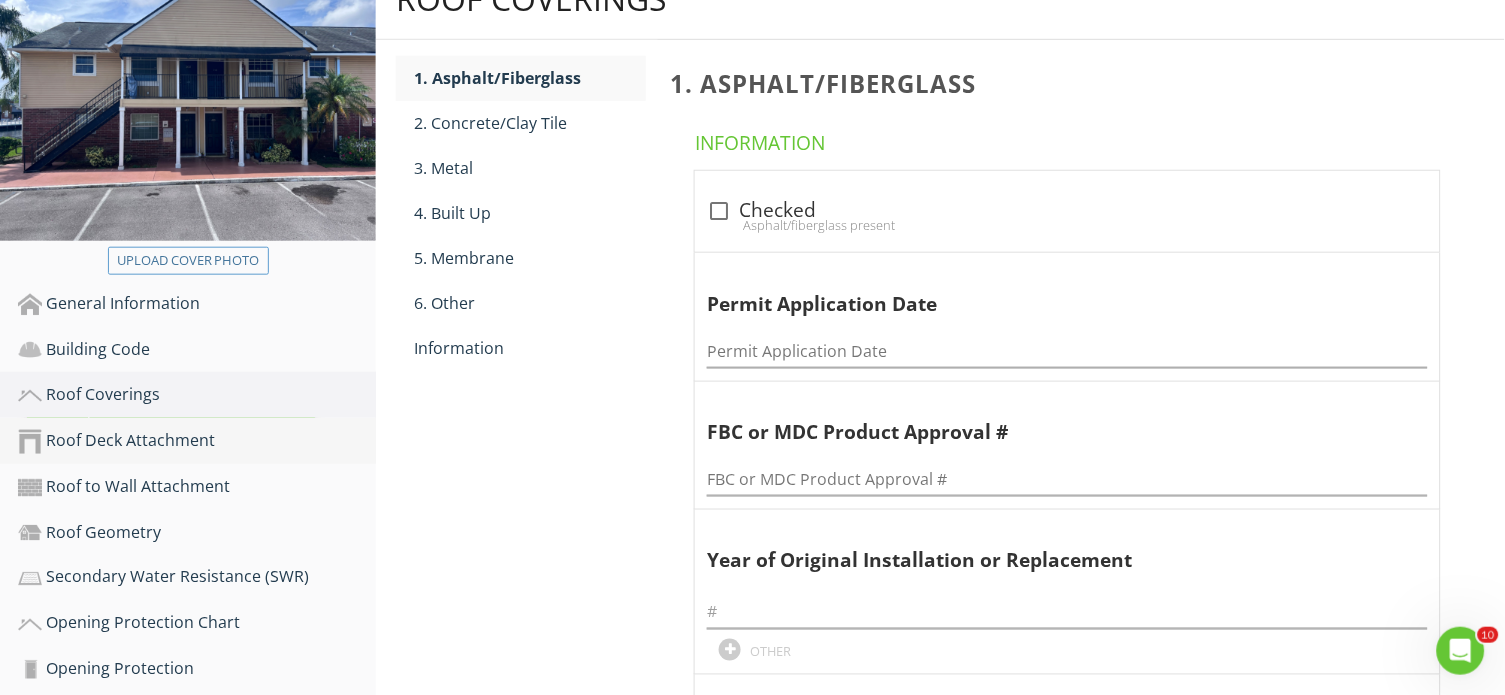 click on "Roof Deck Attachment" at bounding box center (197, 441) 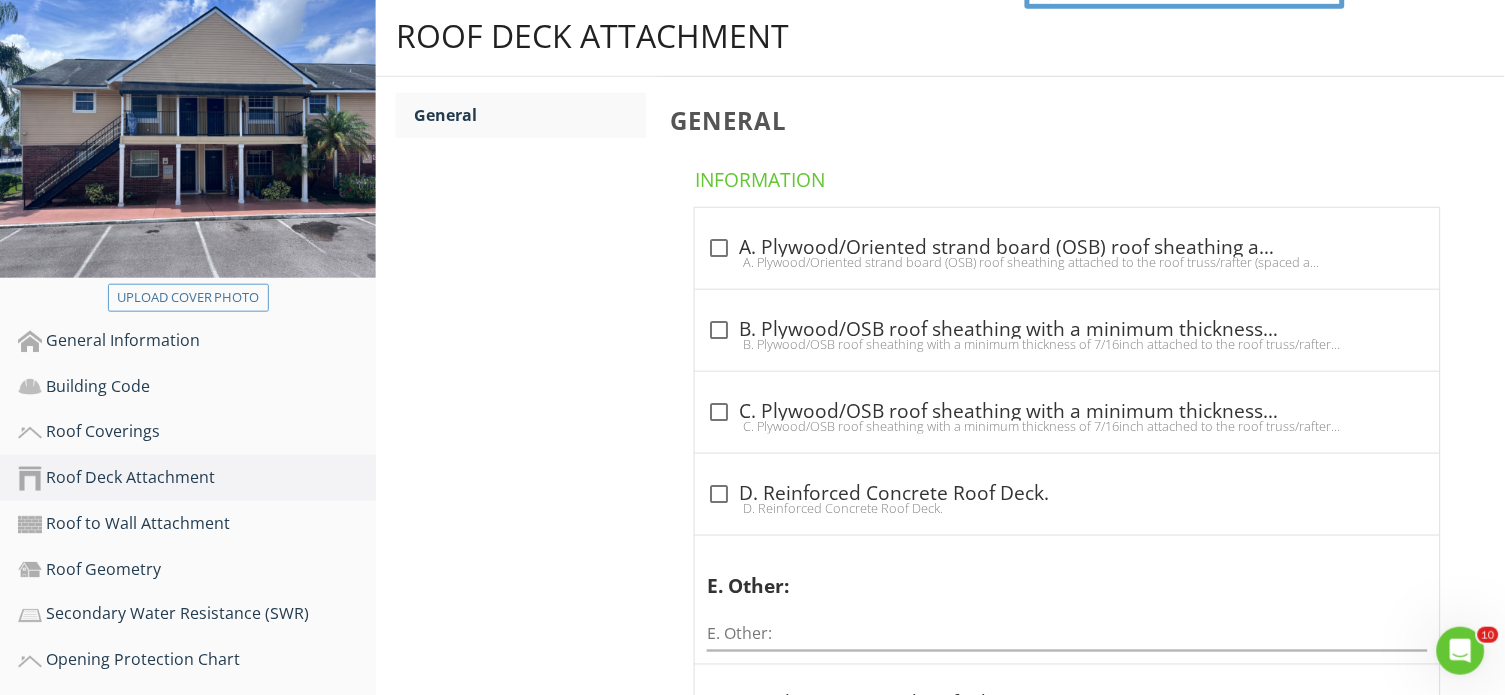 scroll, scrollTop: 267, scrollLeft: 0, axis: vertical 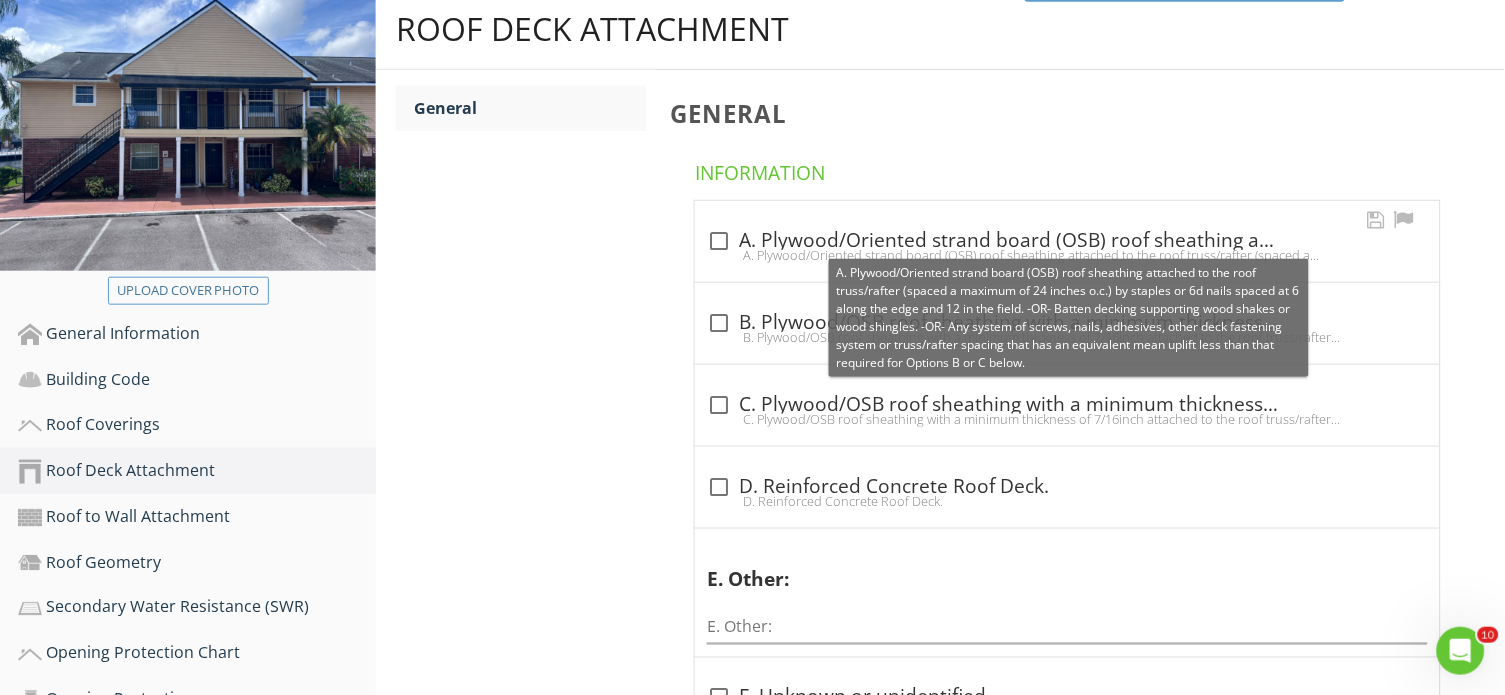 click at bounding box center [719, 241] 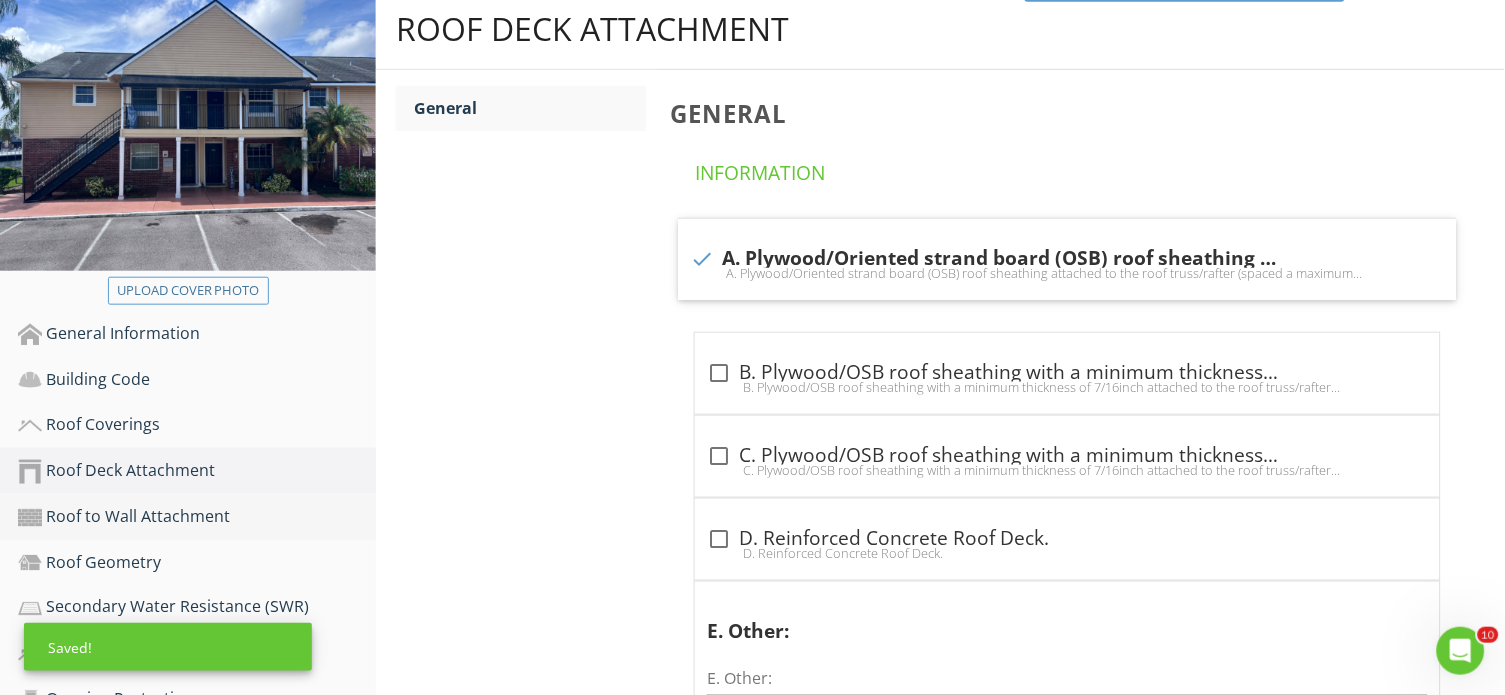 click on "Roof to Wall Attachment" at bounding box center [197, 517] 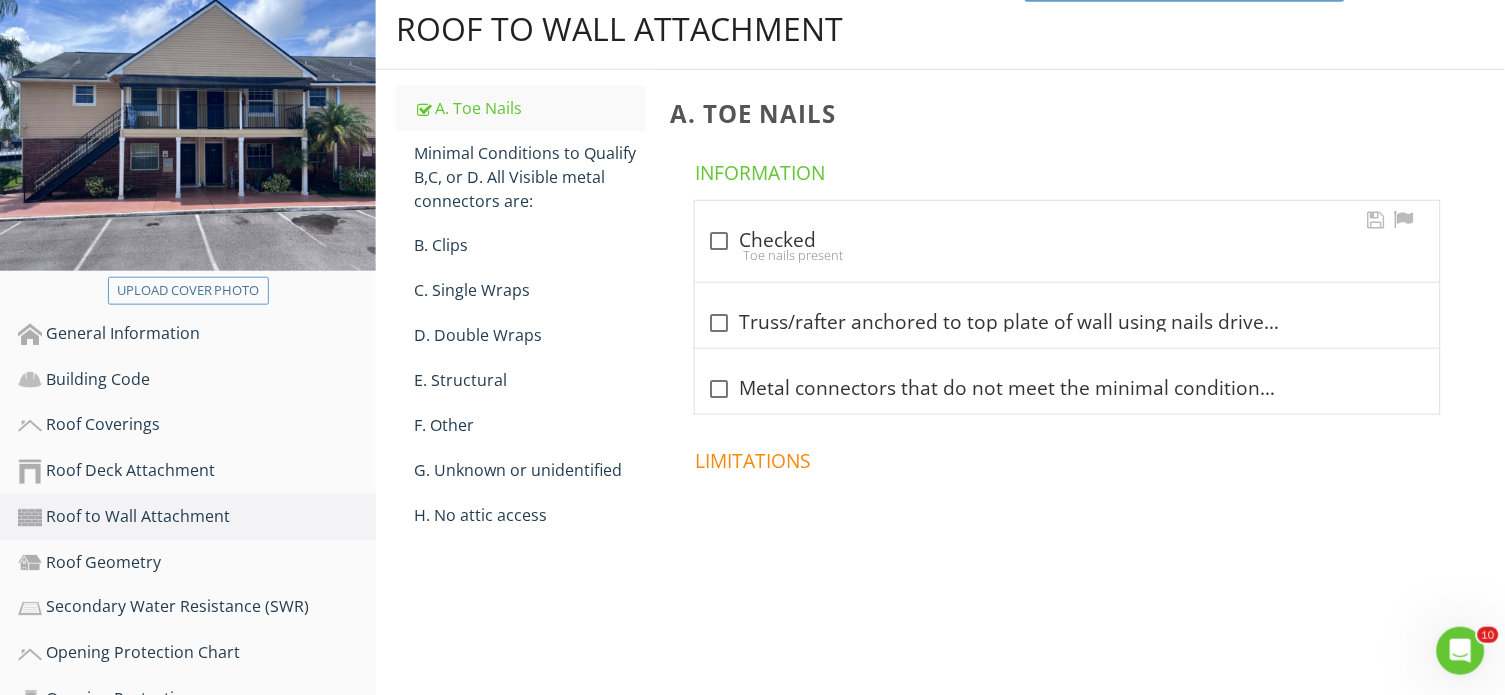 click at bounding box center [719, 241] 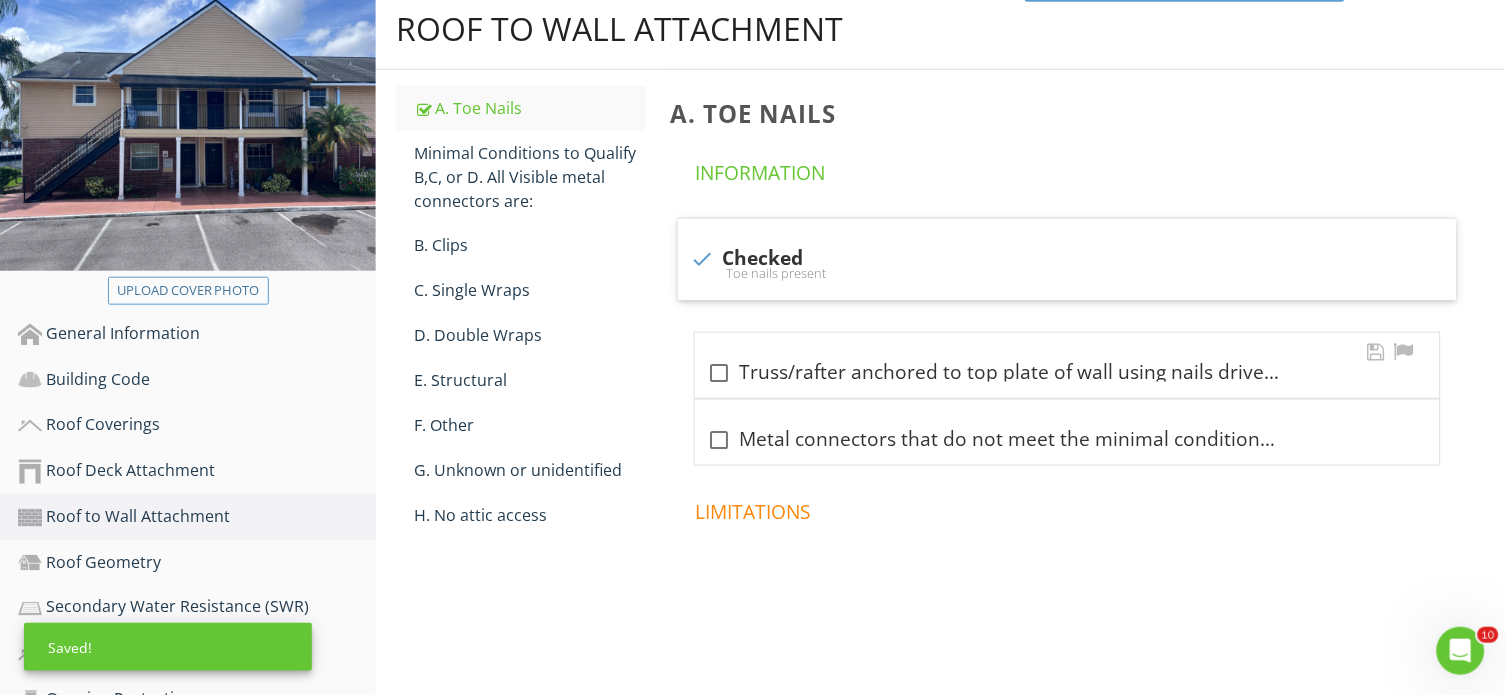click at bounding box center (719, 373) 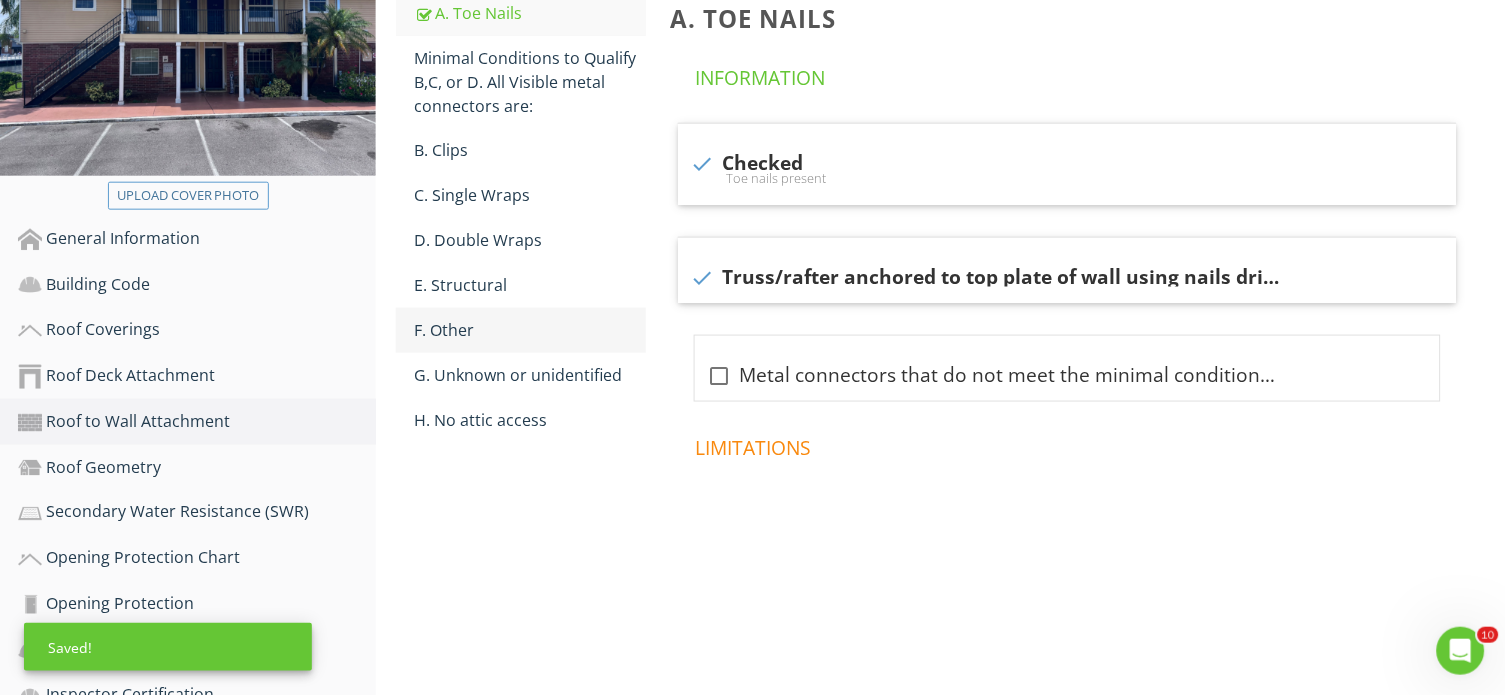 scroll, scrollTop: 383, scrollLeft: 0, axis: vertical 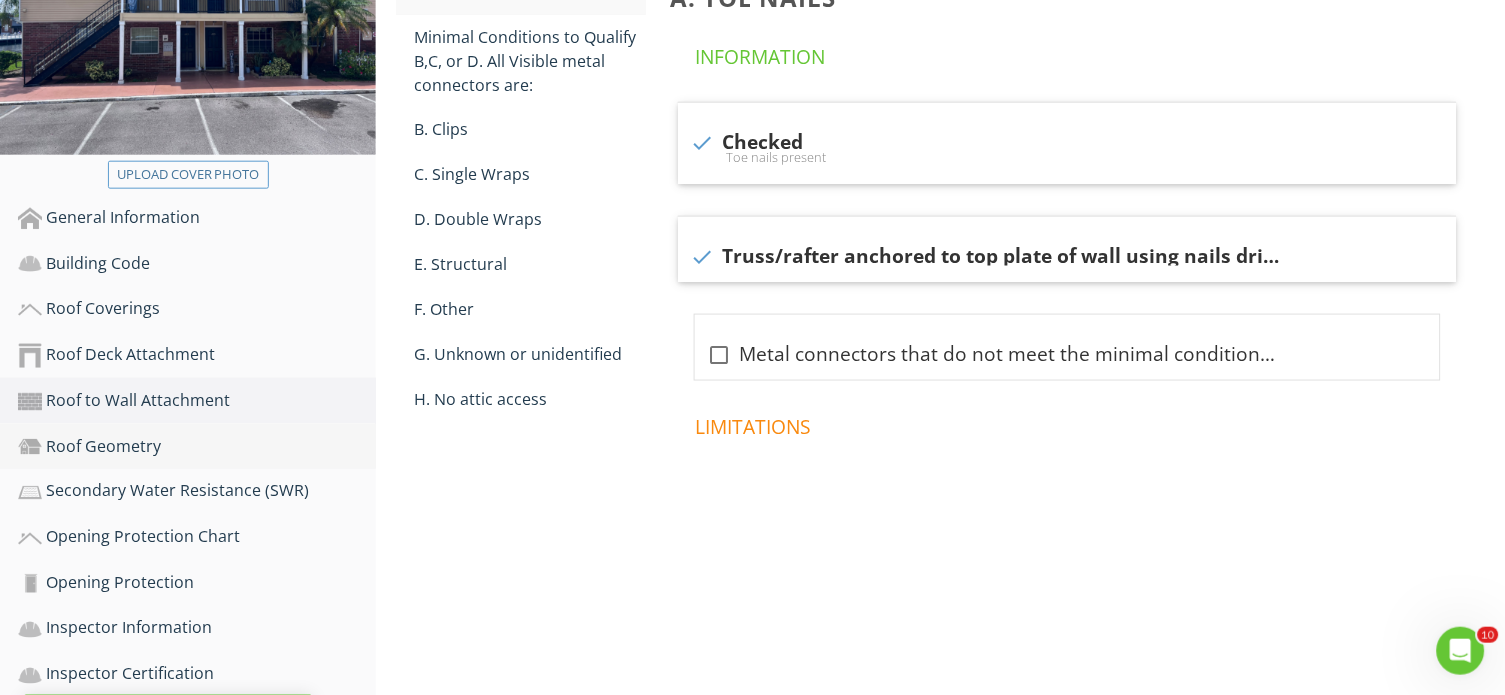 click on "Roof Geometry" at bounding box center (197, 447) 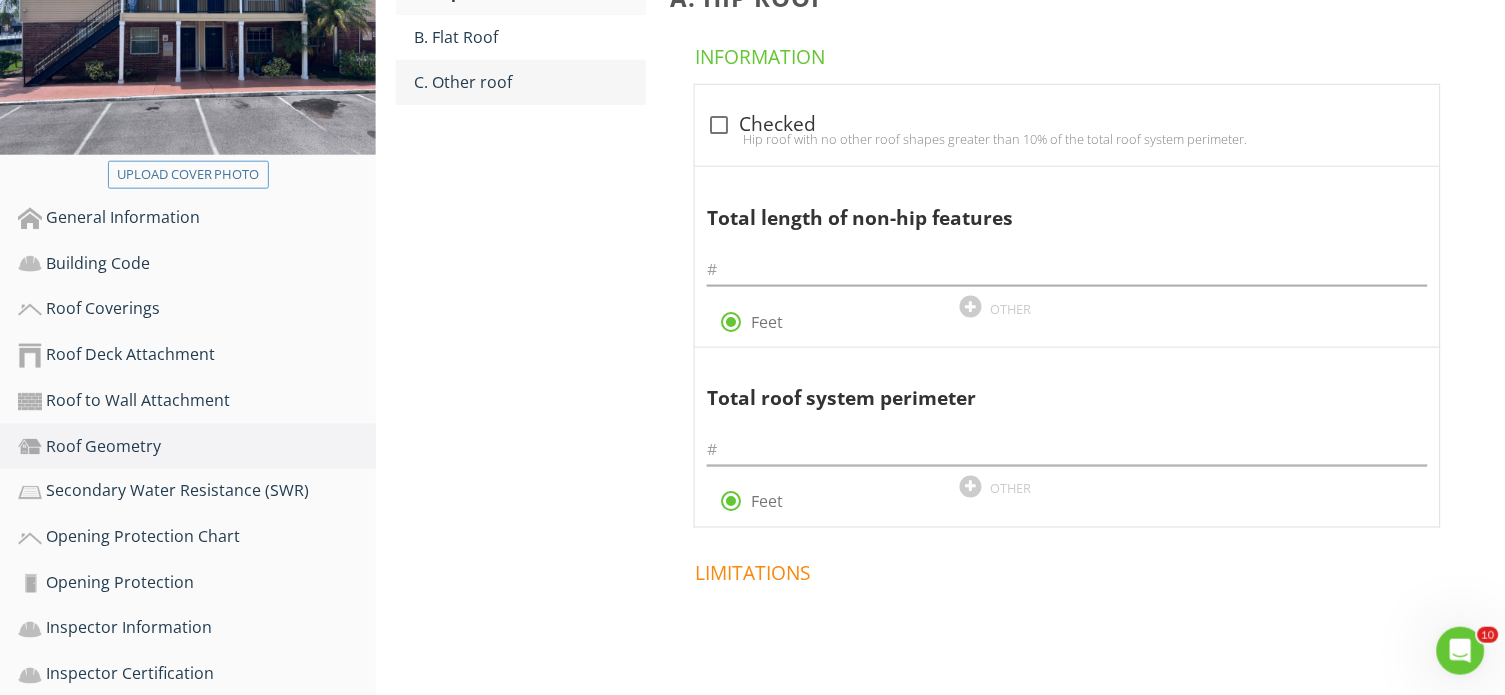 click on "C. Other roof" at bounding box center (530, 82) 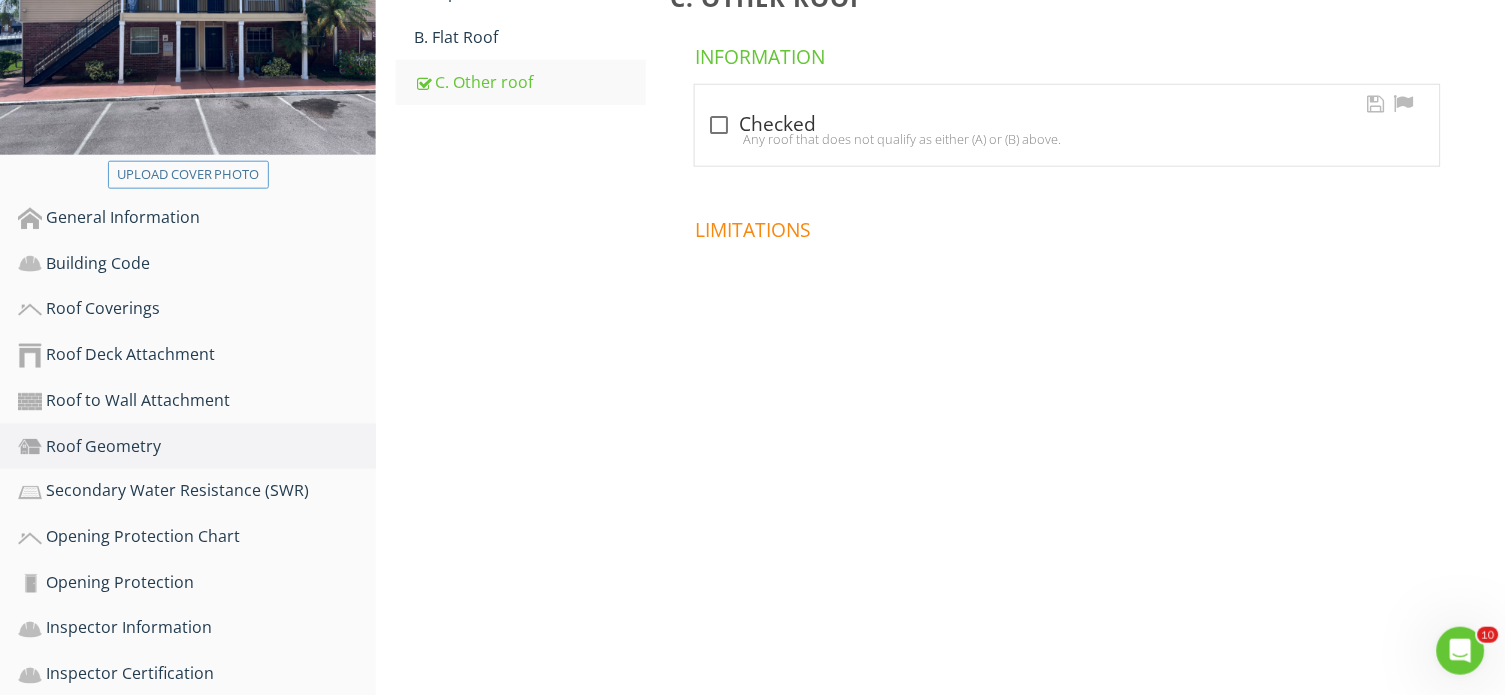 click on "Any roof that does not qualify as either (A) or (B) above." at bounding box center [1067, 139] 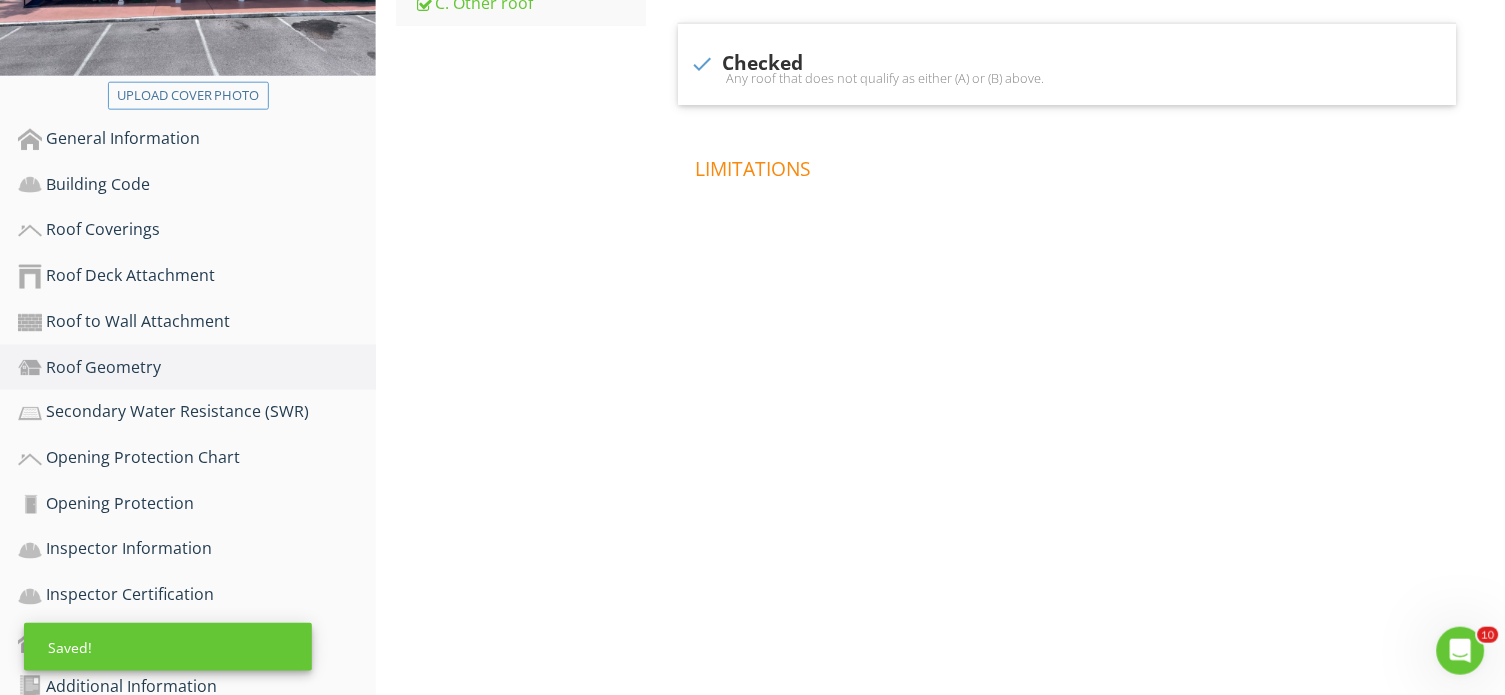 scroll, scrollTop: 471, scrollLeft: 0, axis: vertical 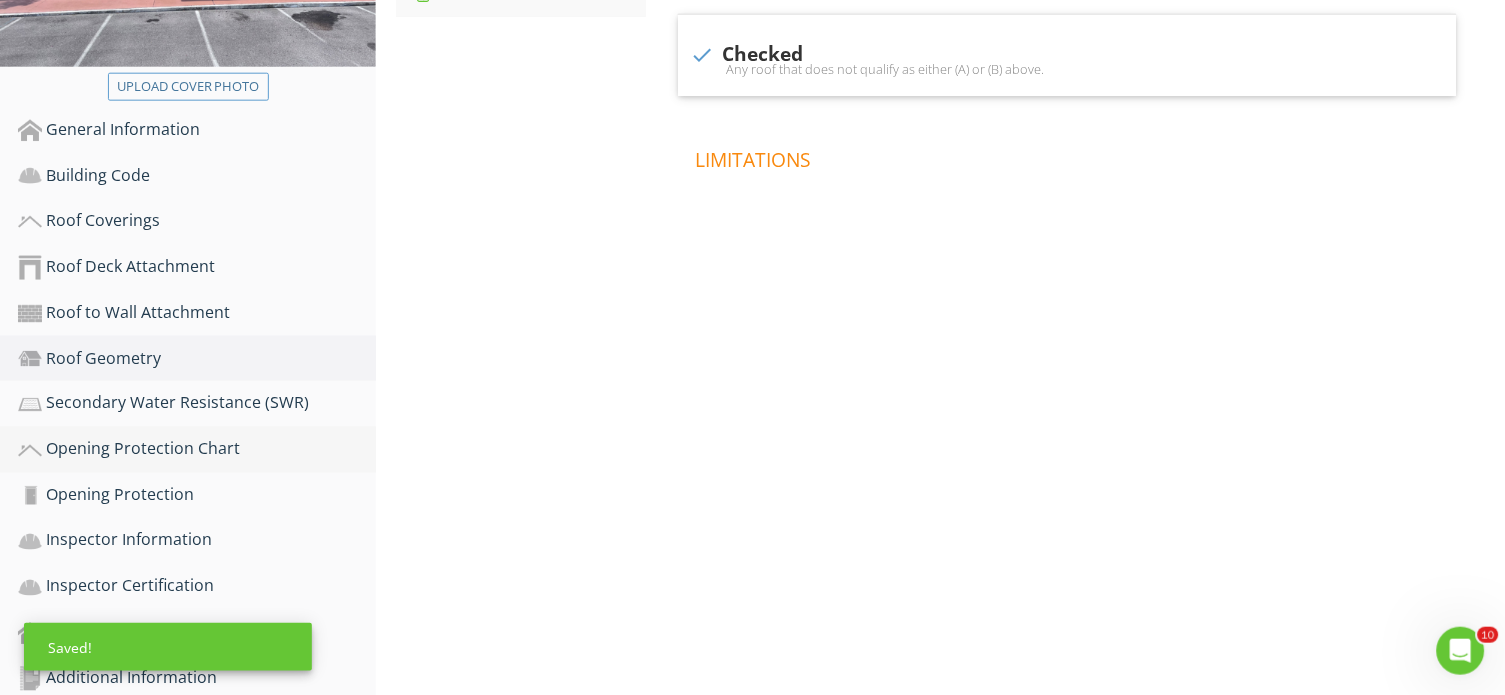 click on "Opening Protection Chart" at bounding box center (197, 450) 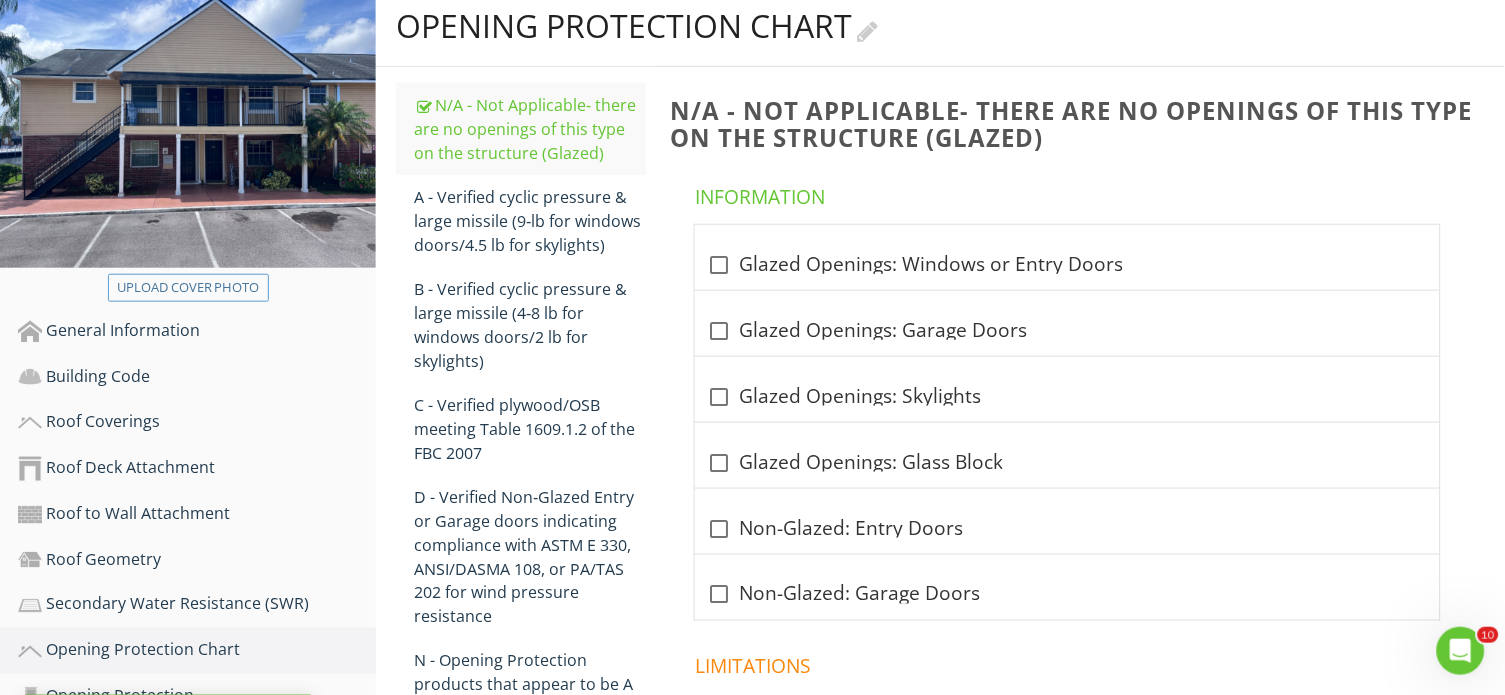 scroll, scrollTop: 234, scrollLeft: 0, axis: vertical 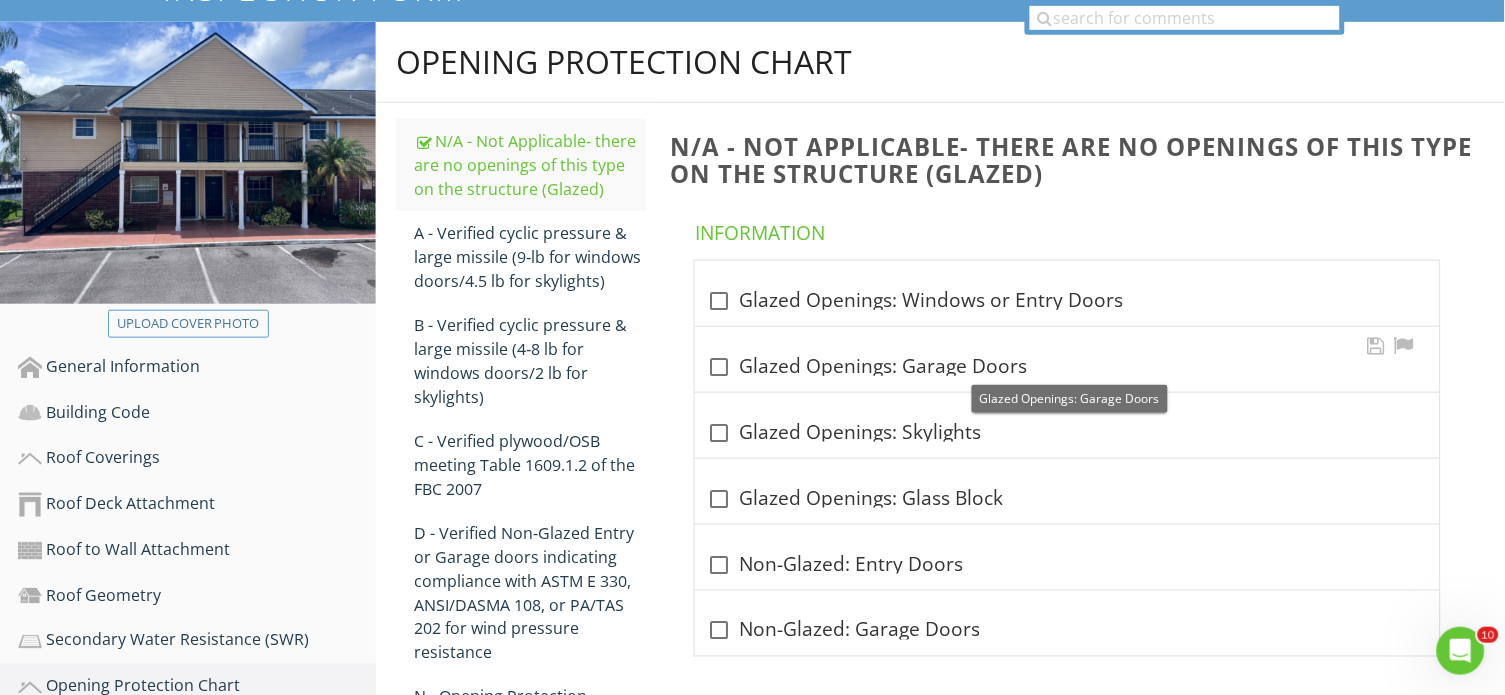 click at bounding box center [719, 367] 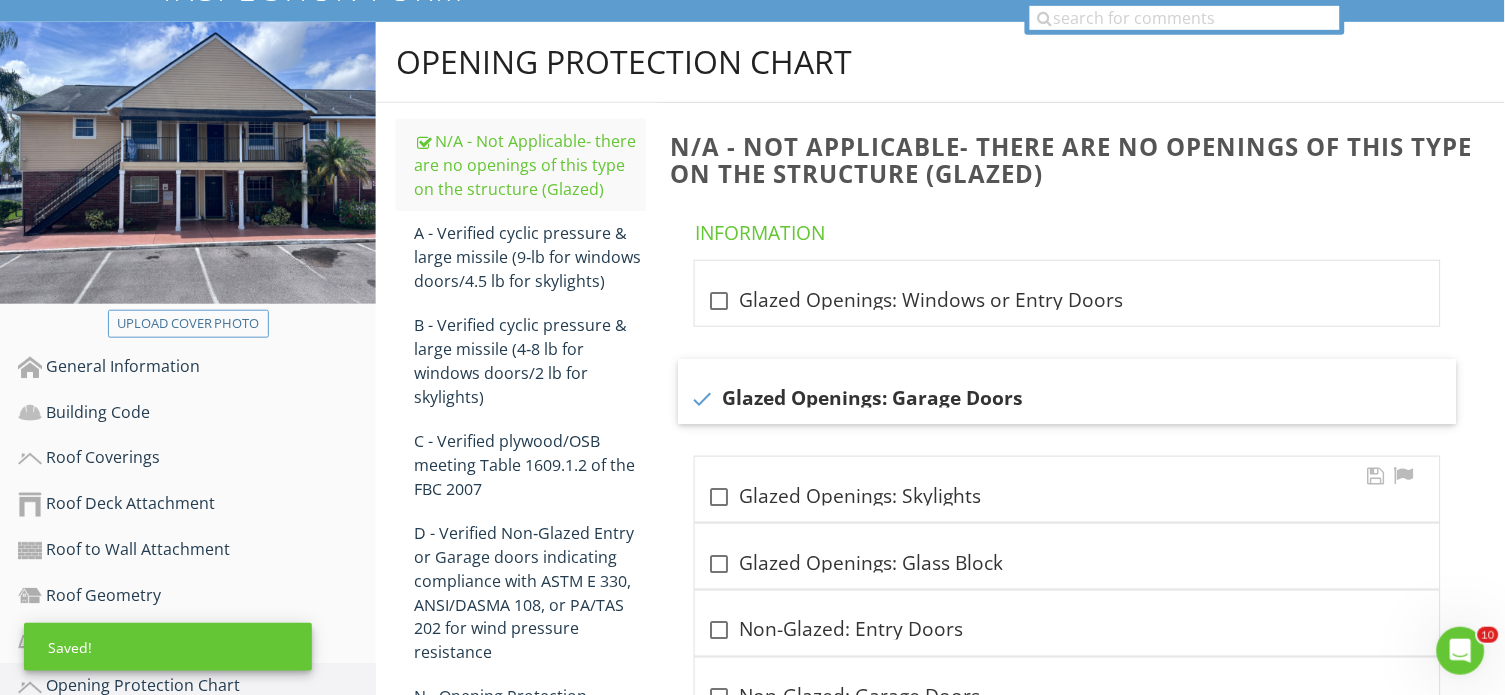 click at bounding box center [719, 497] 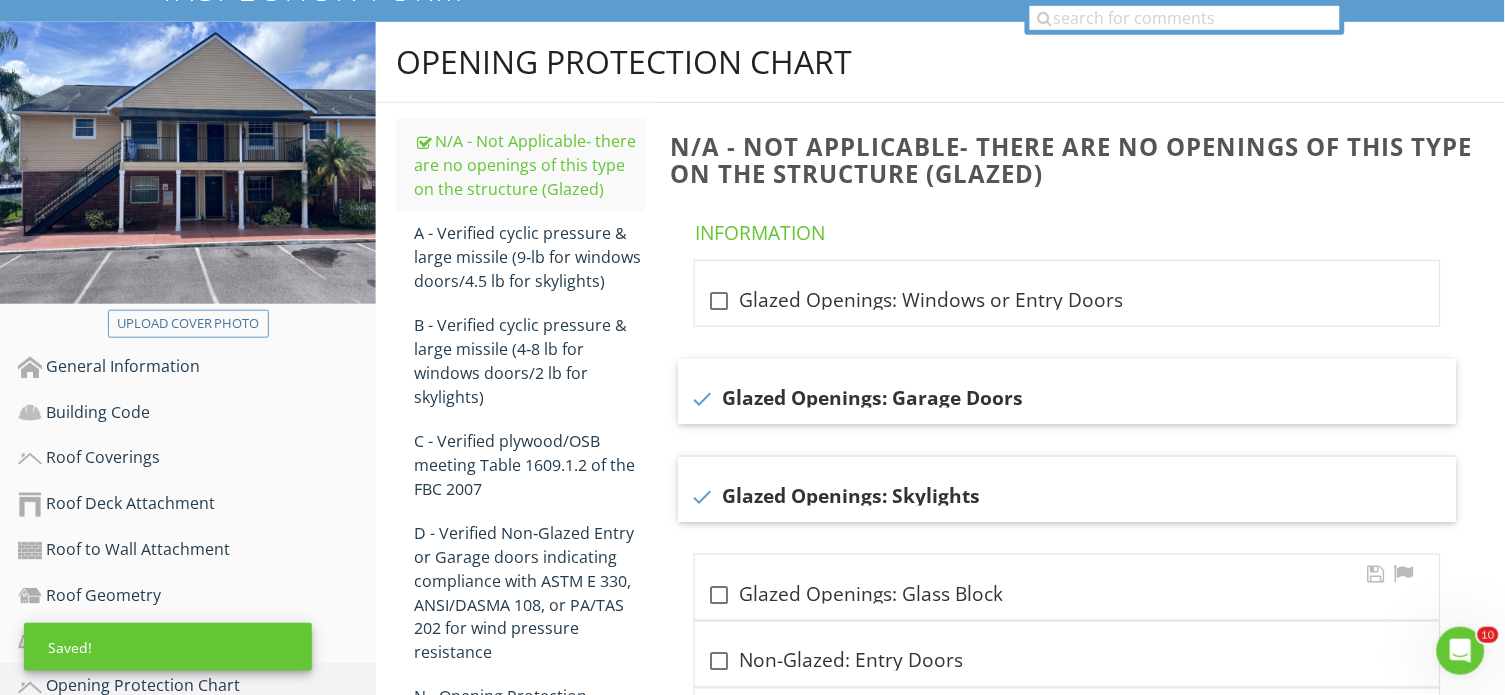 click at bounding box center (719, 595) 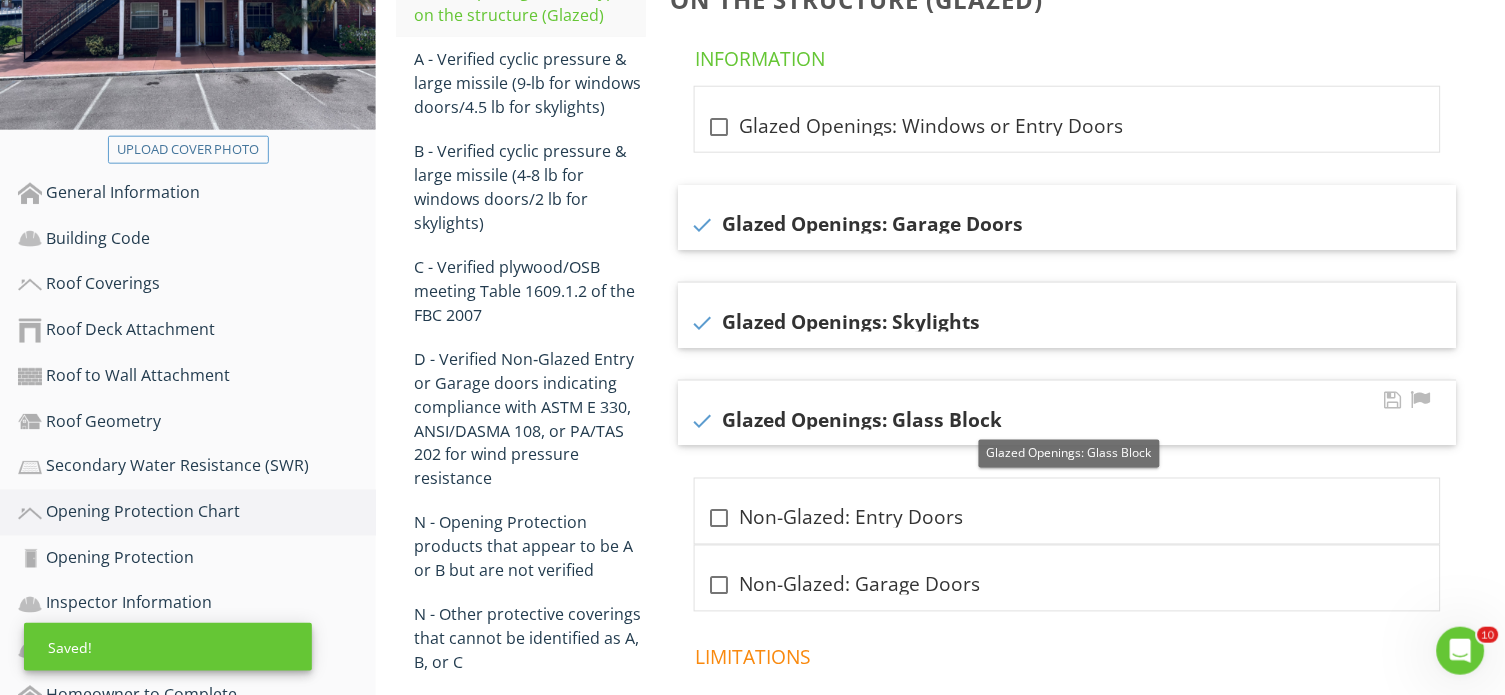 scroll, scrollTop: 488, scrollLeft: 0, axis: vertical 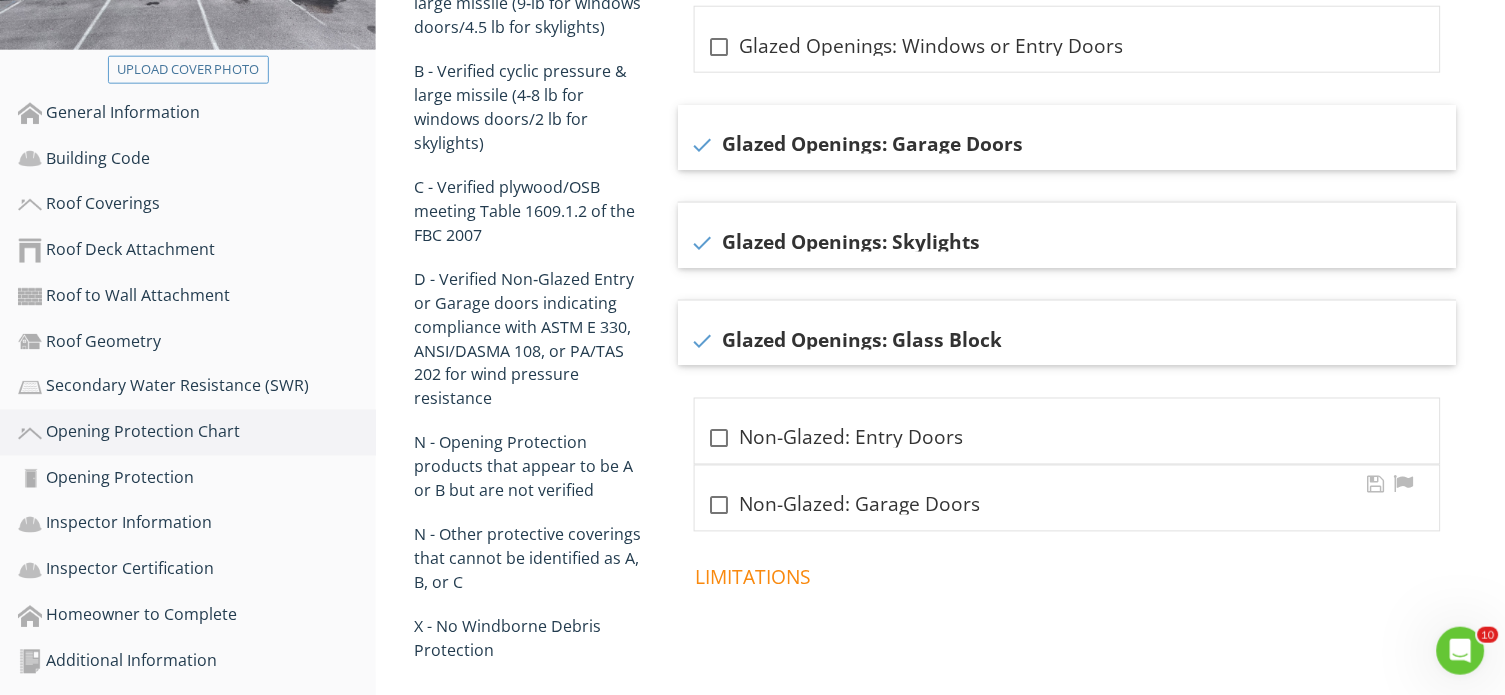 click at bounding box center [719, 506] 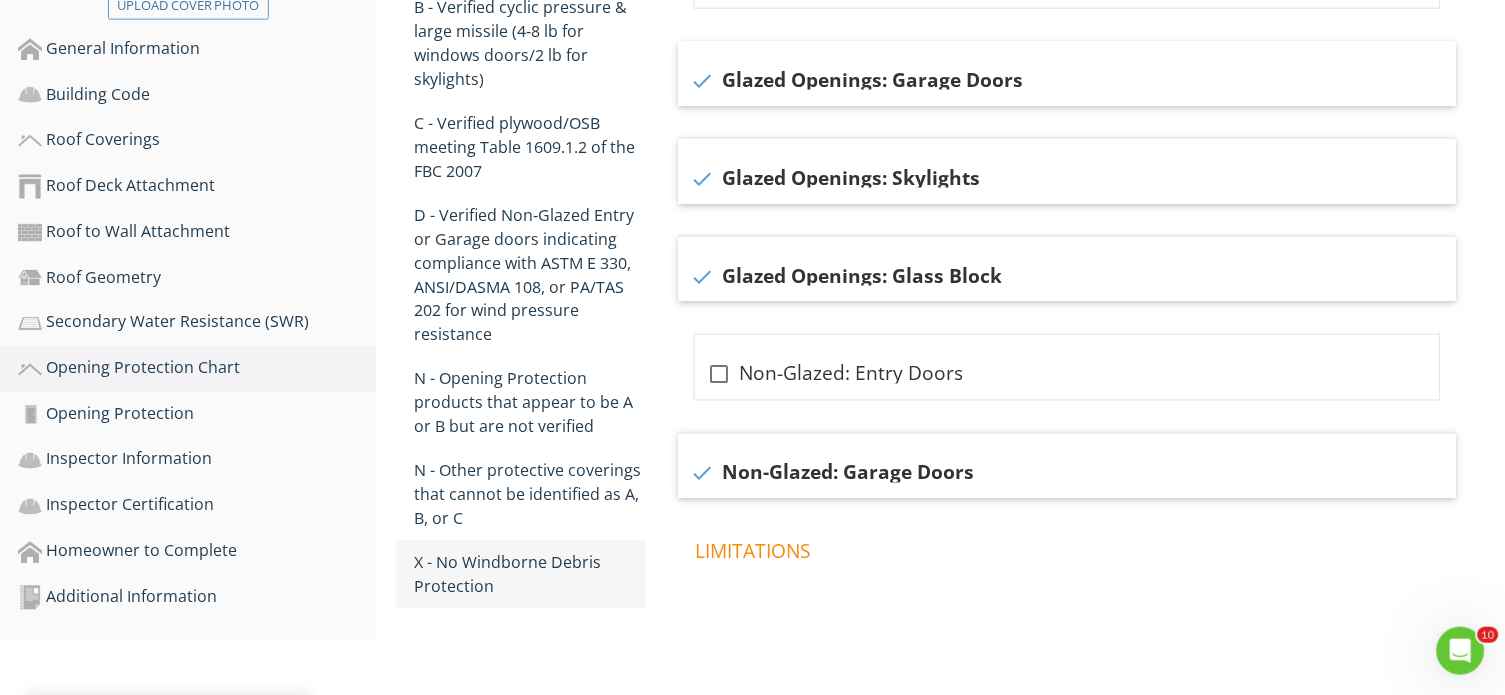 click on "X - No Windborne Debris Protection" at bounding box center (530, 575) 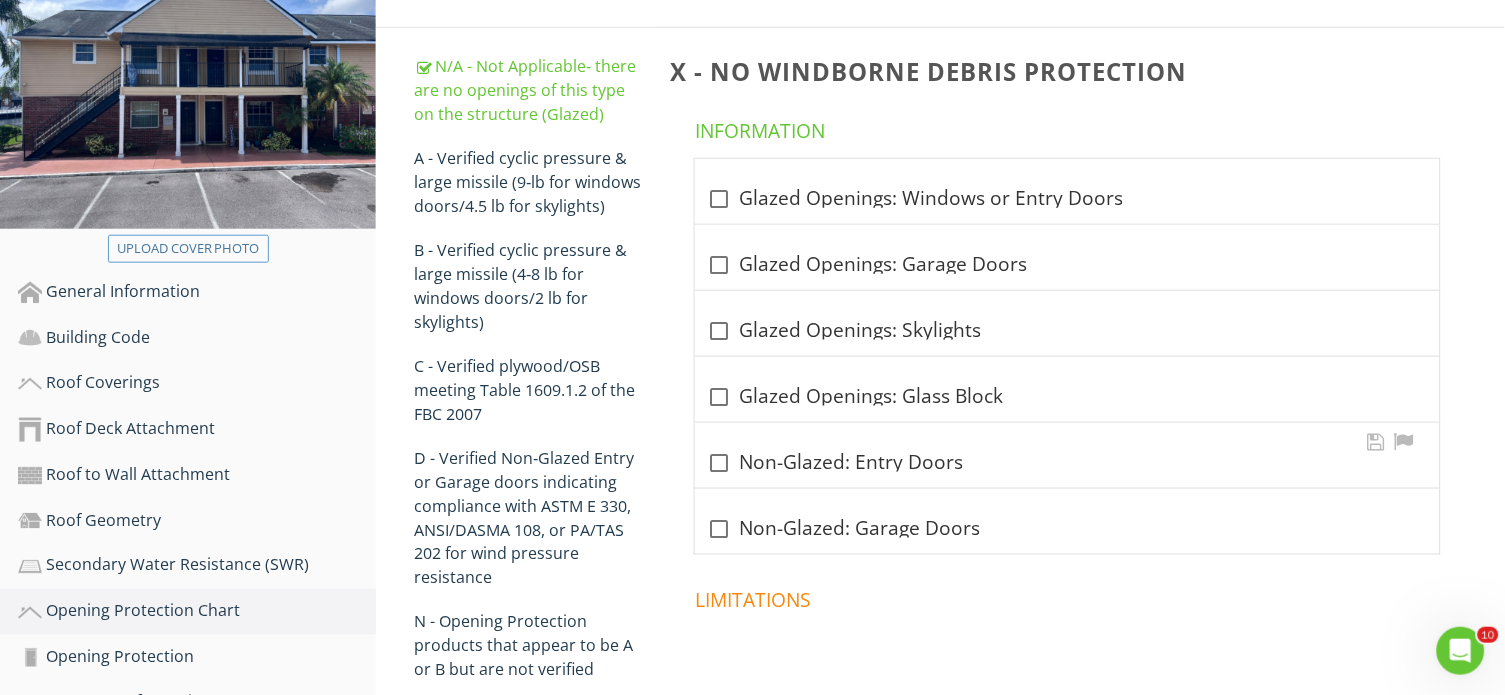 scroll, scrollTop: 308, scrollLeft: 0, axis: vertical 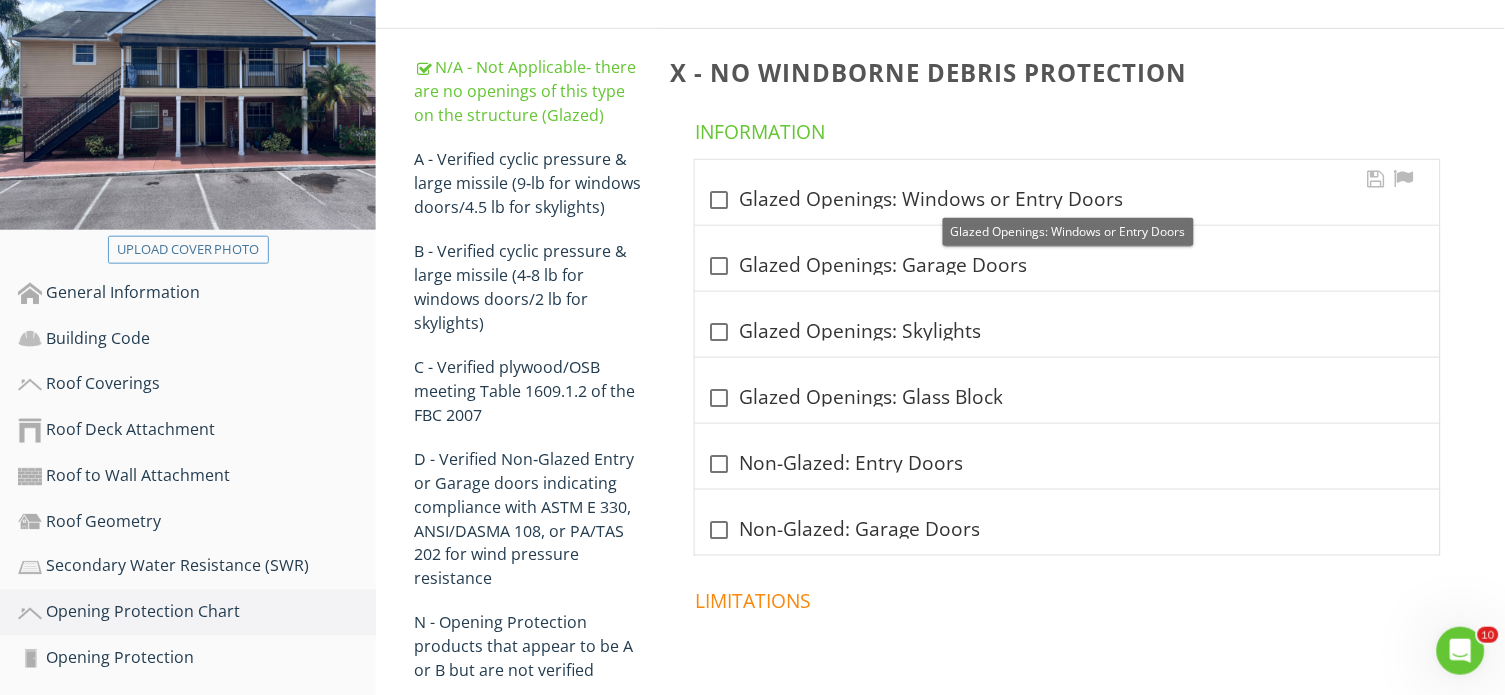 click at bounding box center [719, 200] 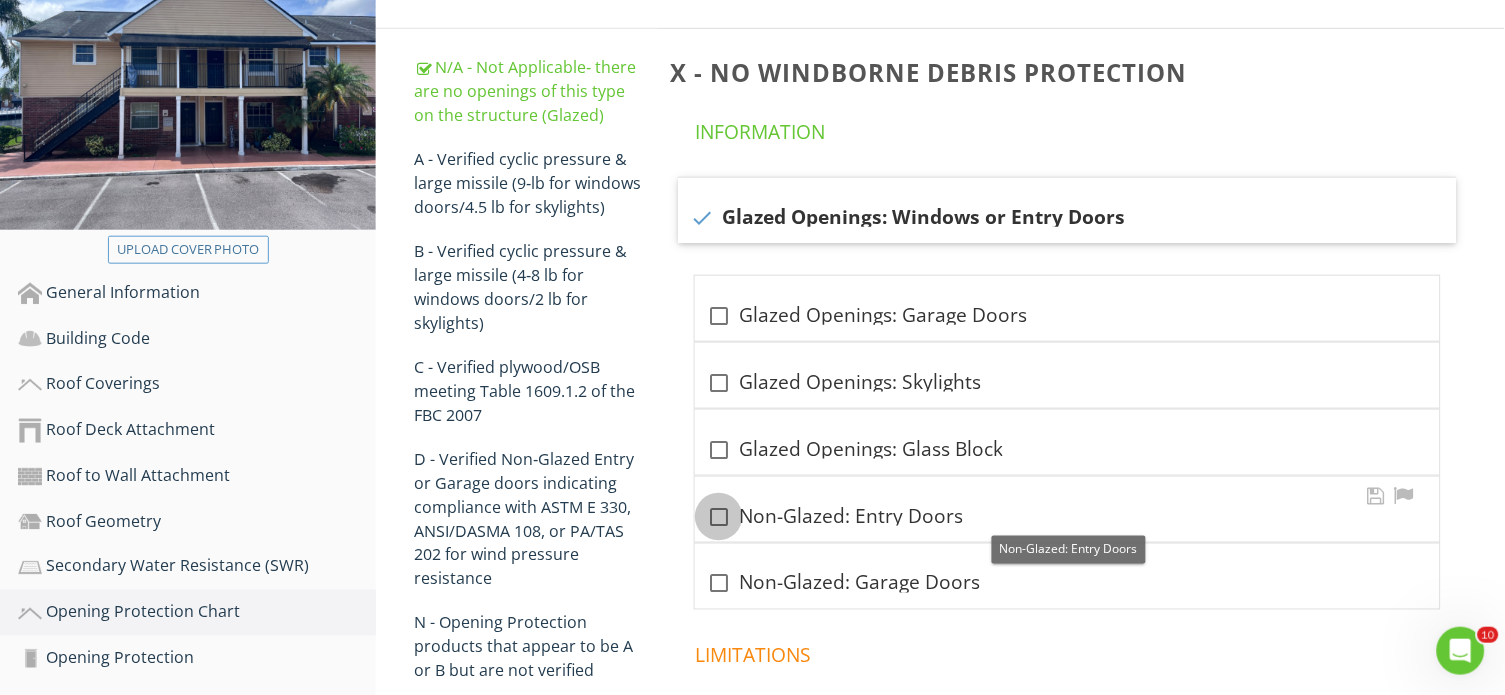 click at bounding box center (719, 517) 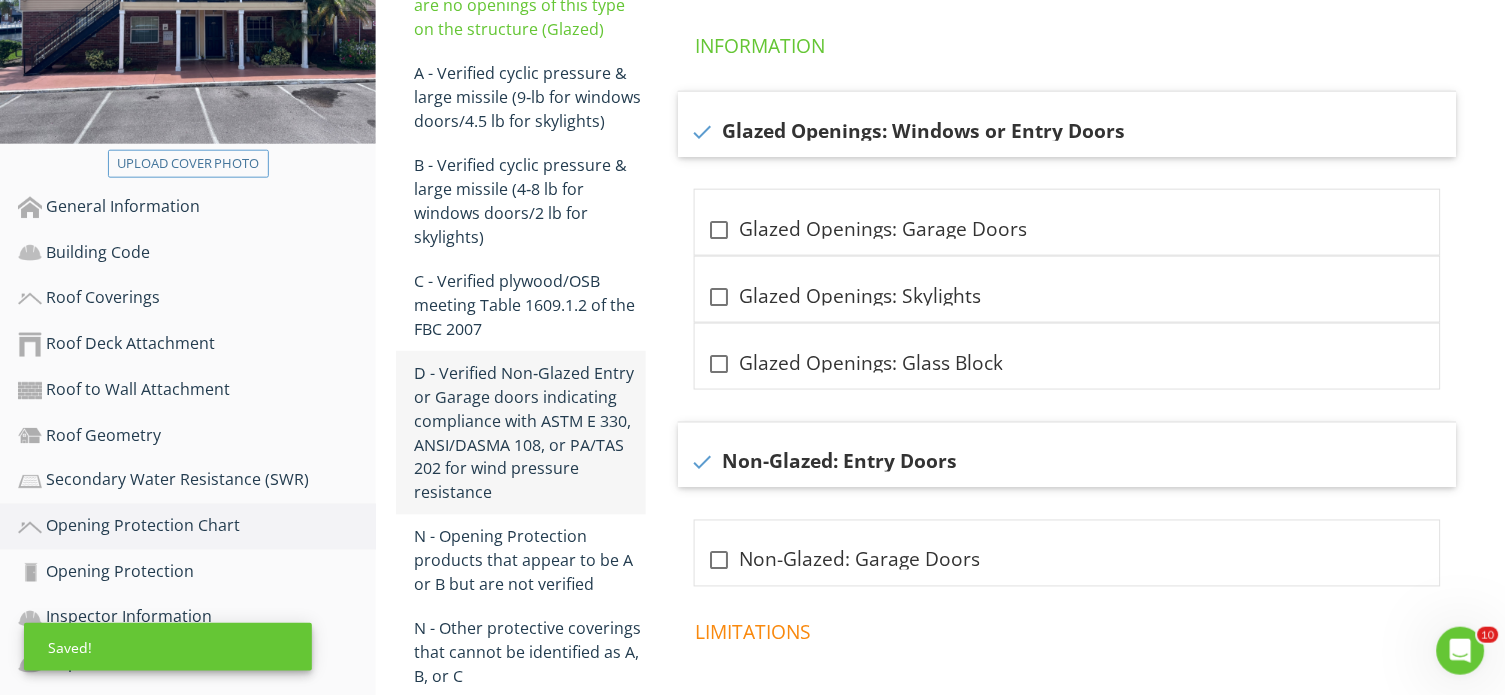 scroll, scrollTop: 400, scrollLeft: 0, axis: vertical 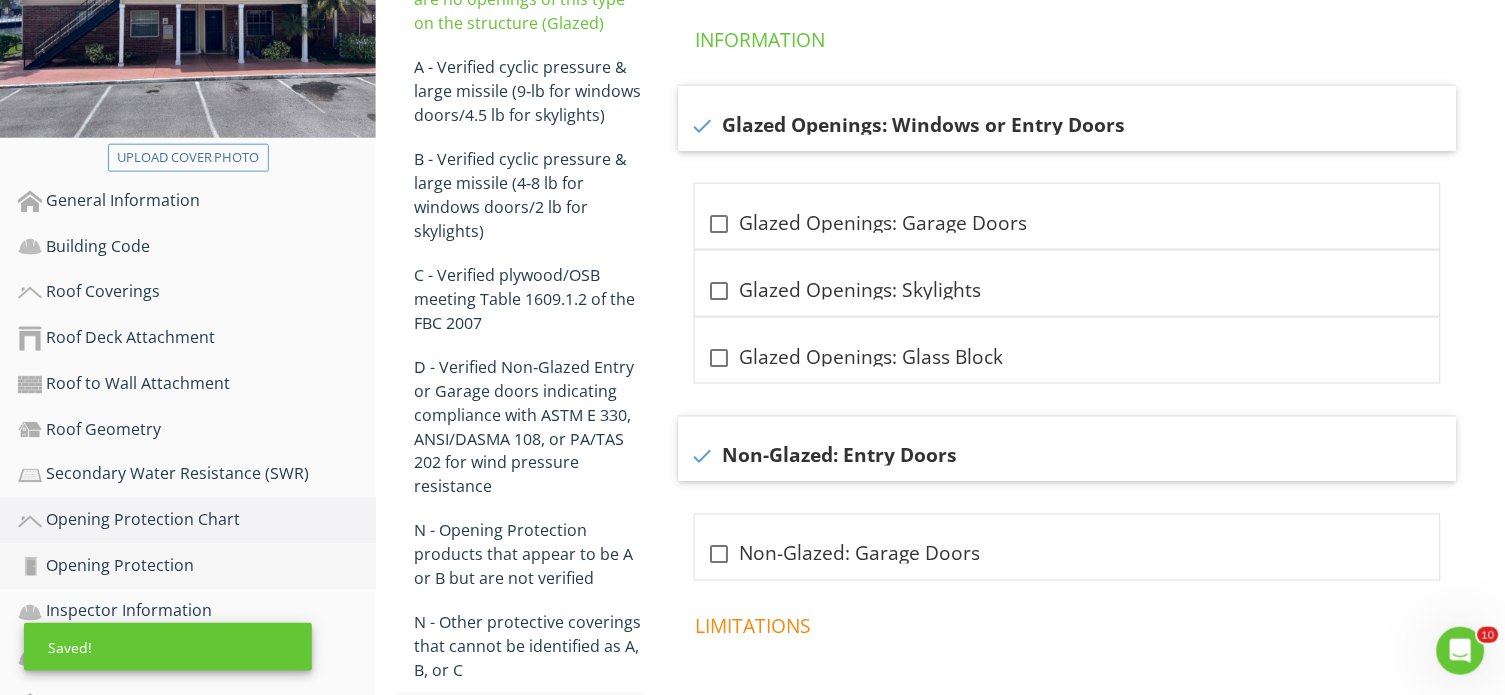 click on "Opening Protection" at bounding box center [197, 567] 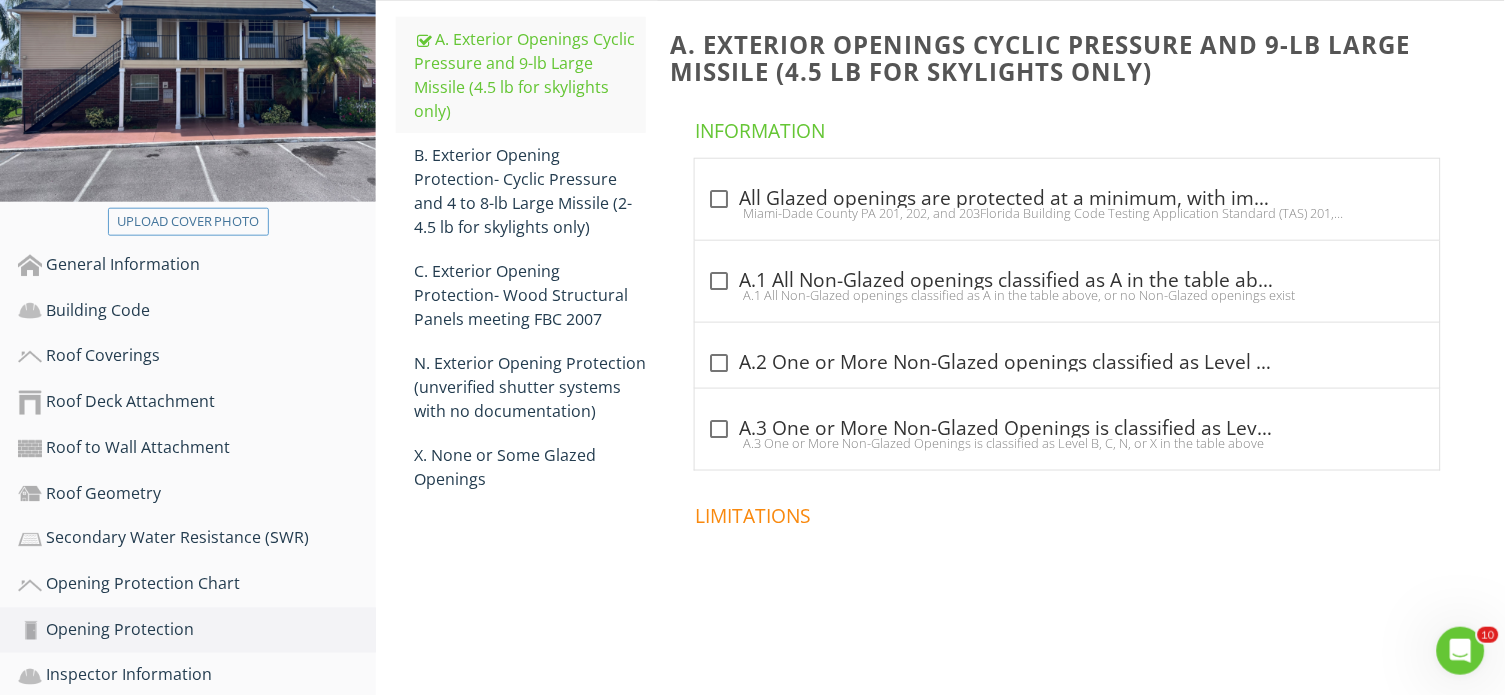 scroll, scrollTop: 330, scrollLeft: 0, axis: vertical 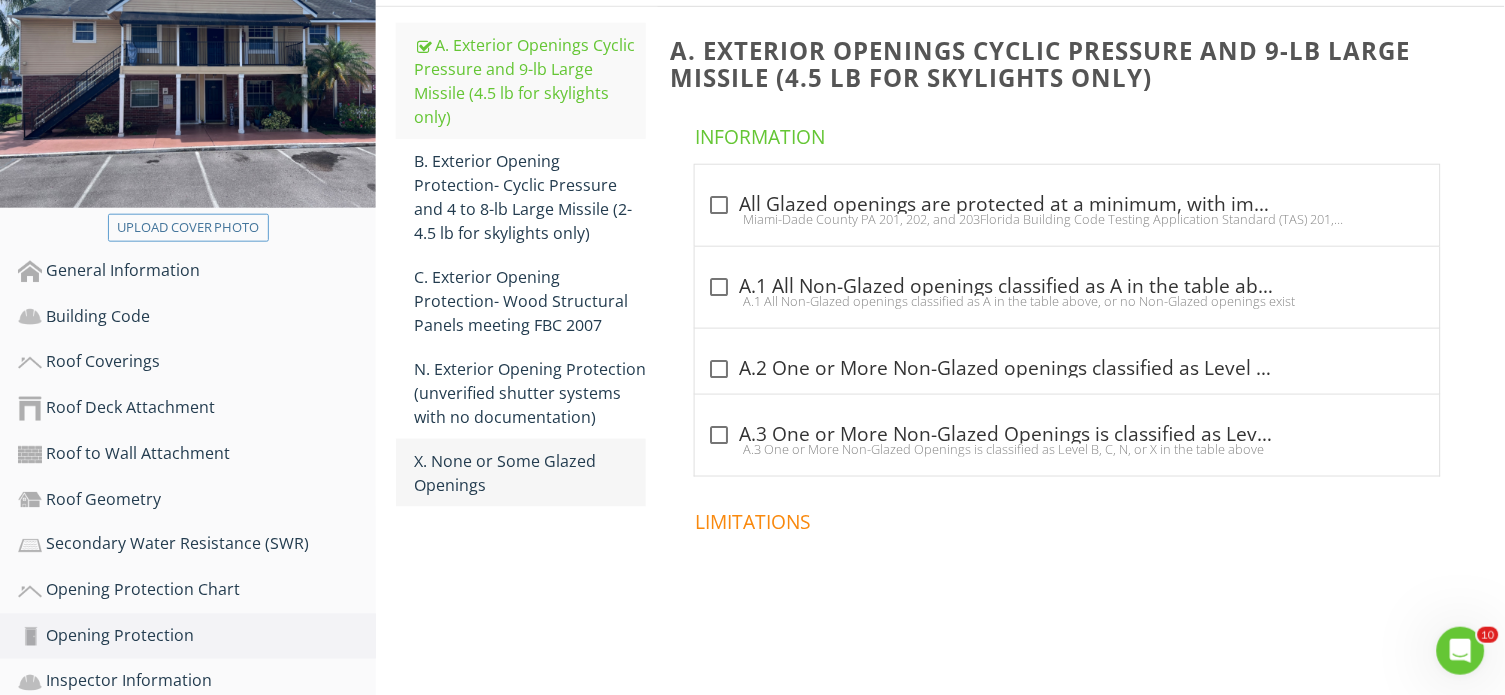 click on "X. None or Some Glazed Openings" at bounding box center [530, 473] 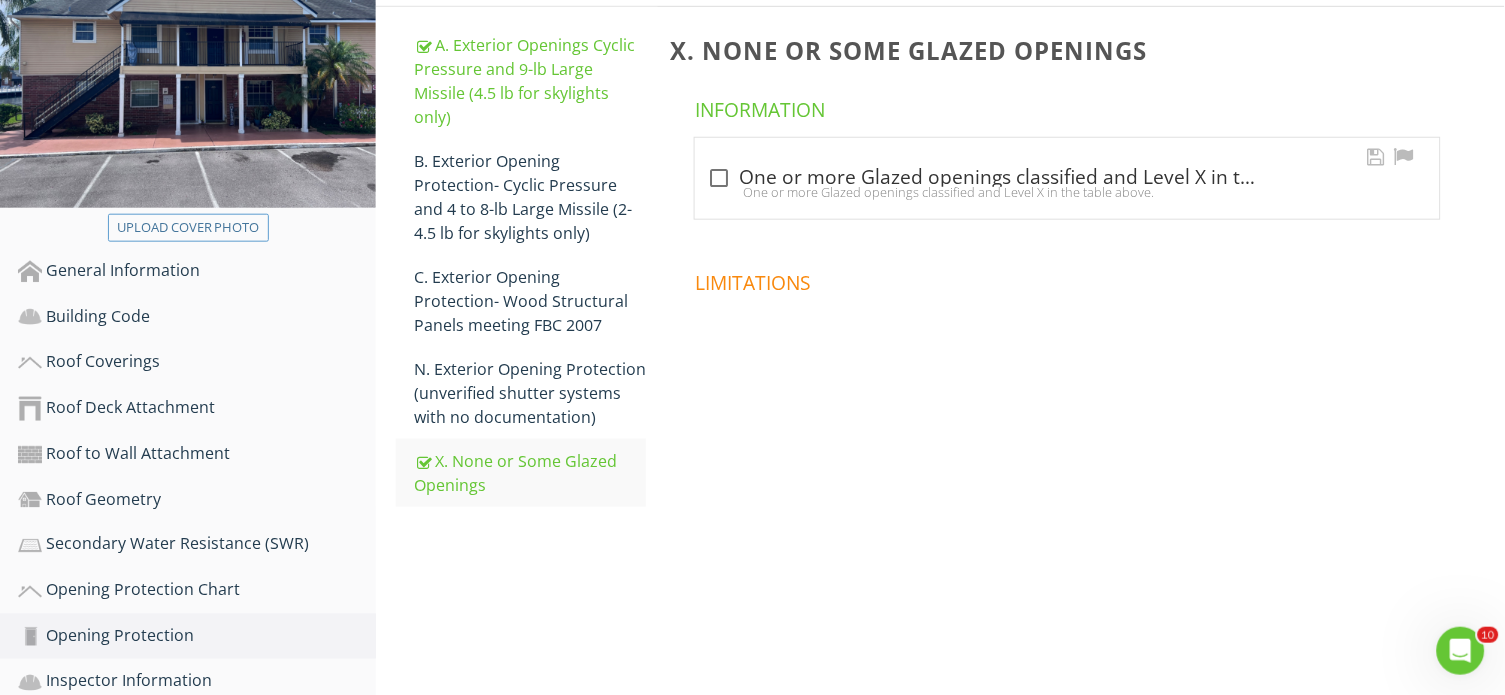 click on "check_box_outline_blank
One or more Glazed openings classified and Level X in the table above.
One or more Glazed openings classified and Level X in the table above." at bounding box center (1067, 178) 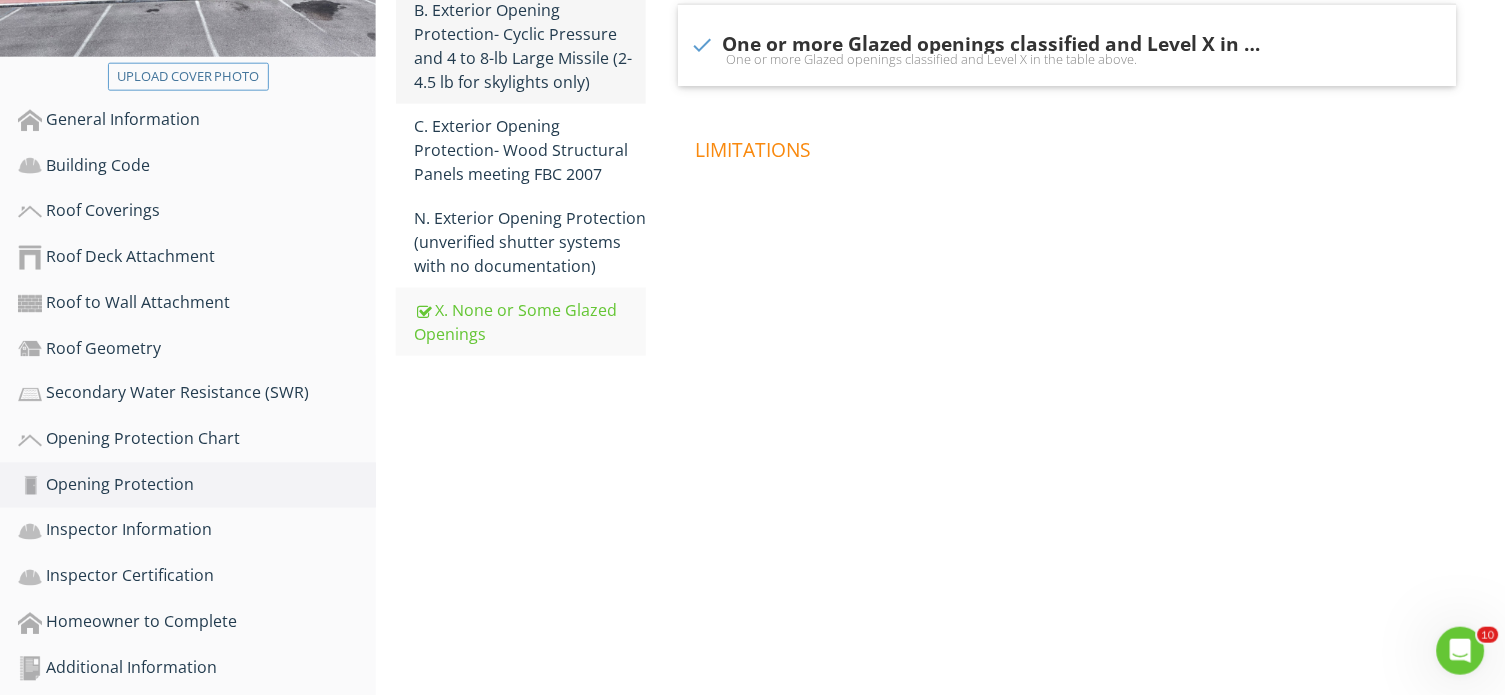 scroll, scrollTop: 483, scrollLeft: 0, axis: vertical 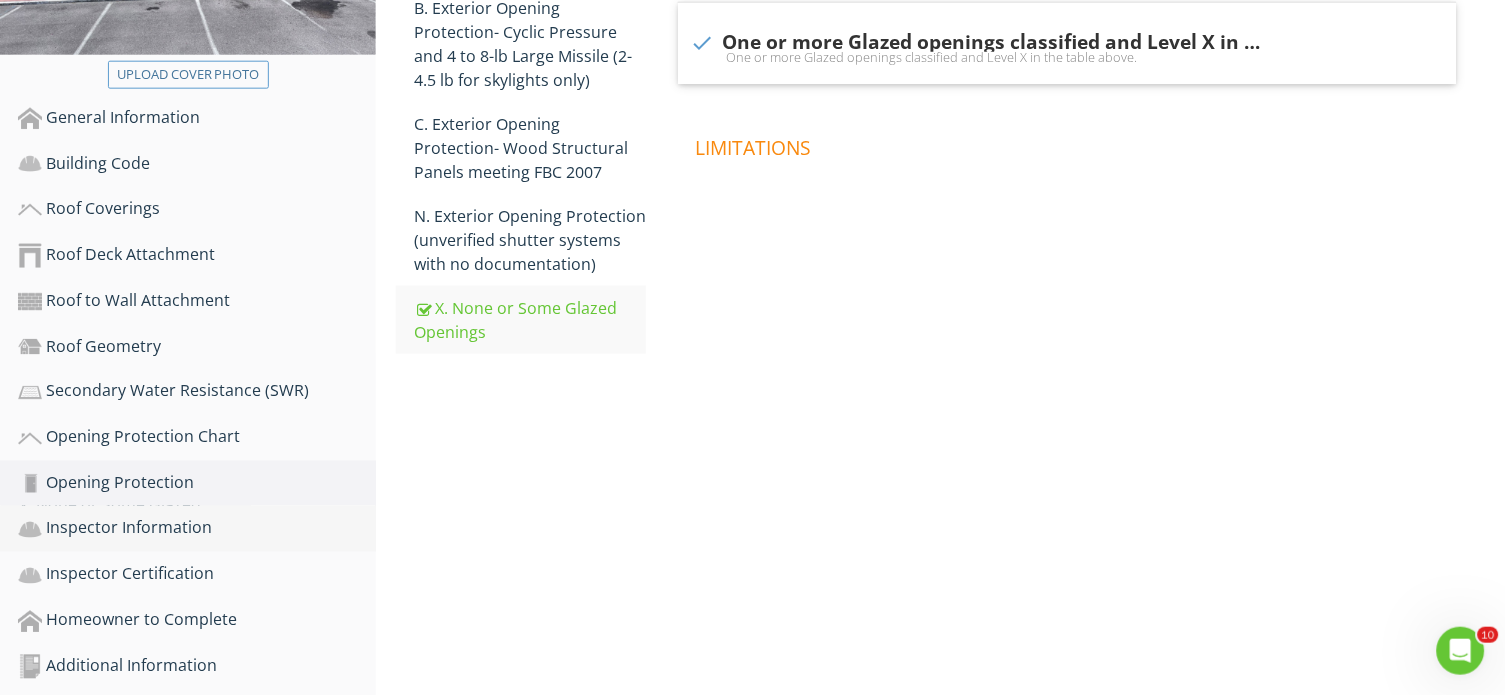 click on "Inspector Information" at bounding box center (197, 529) 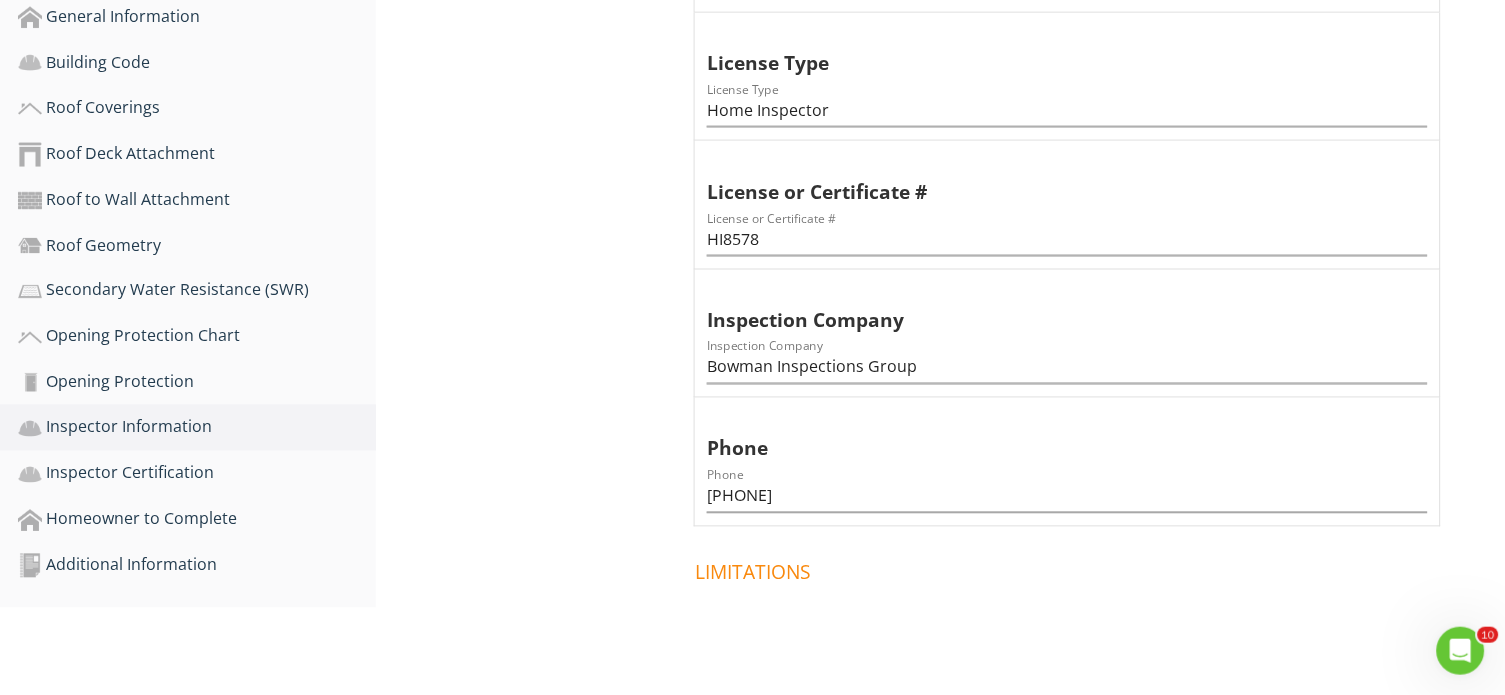 scroll, scrollTop: 585, scrollLeft: 0, axis: vertical 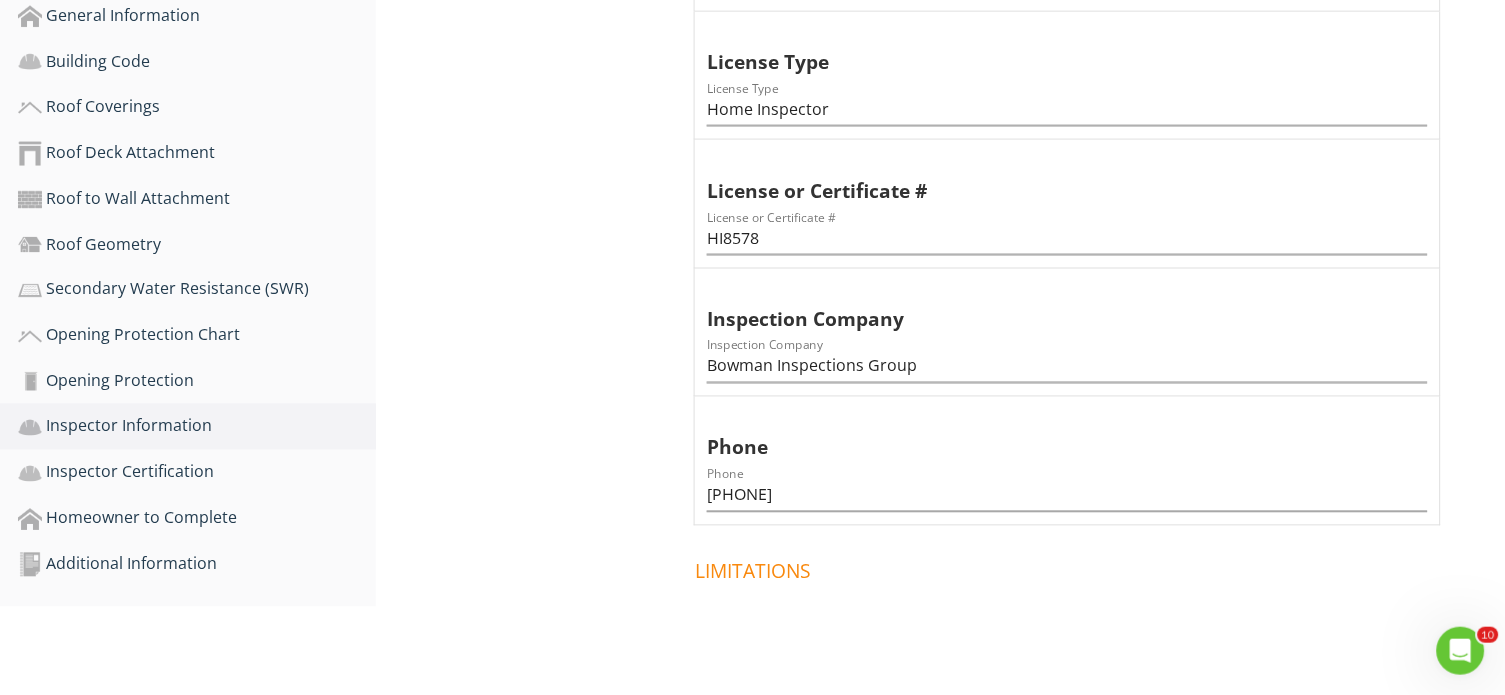 click on "Inspector Information
General
License
General
Information
Inspector Name
Inspector Name Clayton Bowman, CMI®
License Type
License Type Home Inspector
License or Certificate #
License or Certificate # HI8578
Inspection Company
Inspection Company Bowman Inspections Group
Phone
Phone +1 (727) 888-4073               Limitations" at bounding box center [940, 210] 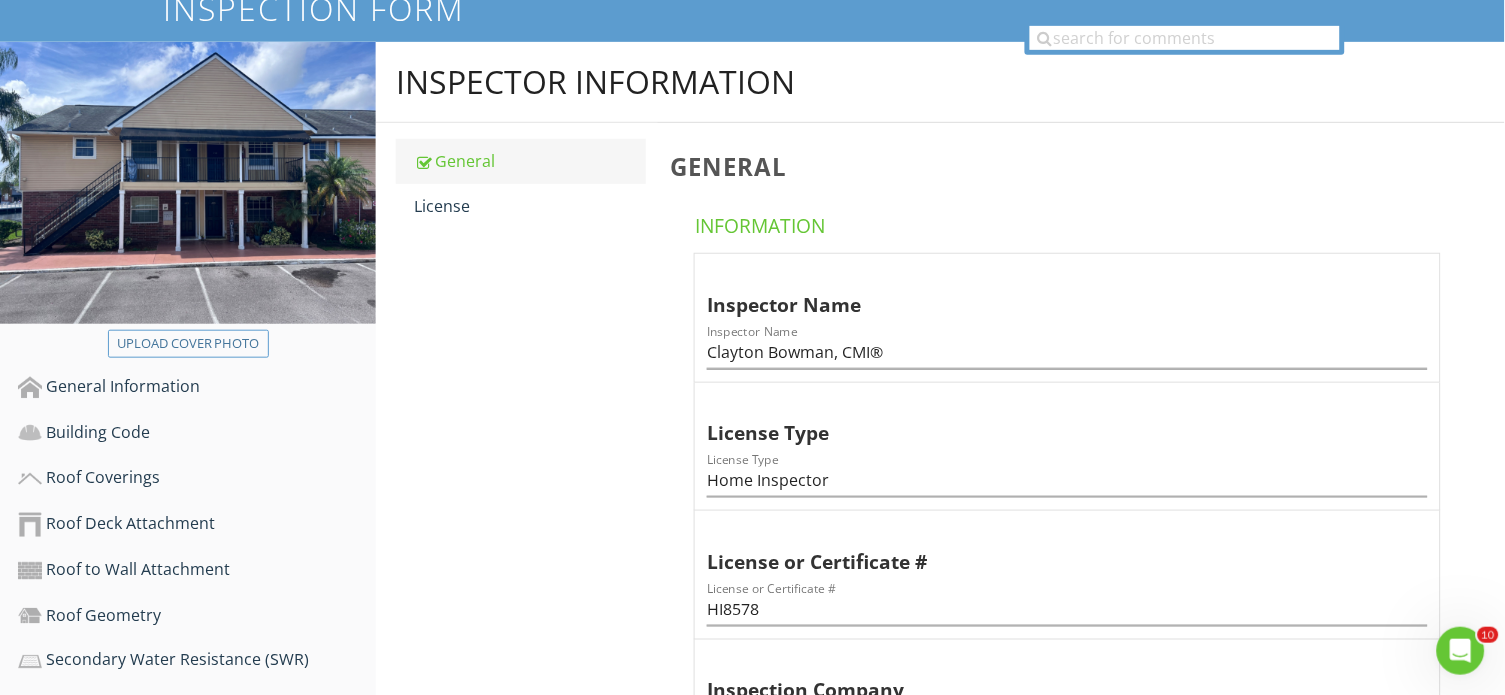 scroll, scrollTop: 241, scrollLeft: 0, axis: vertical 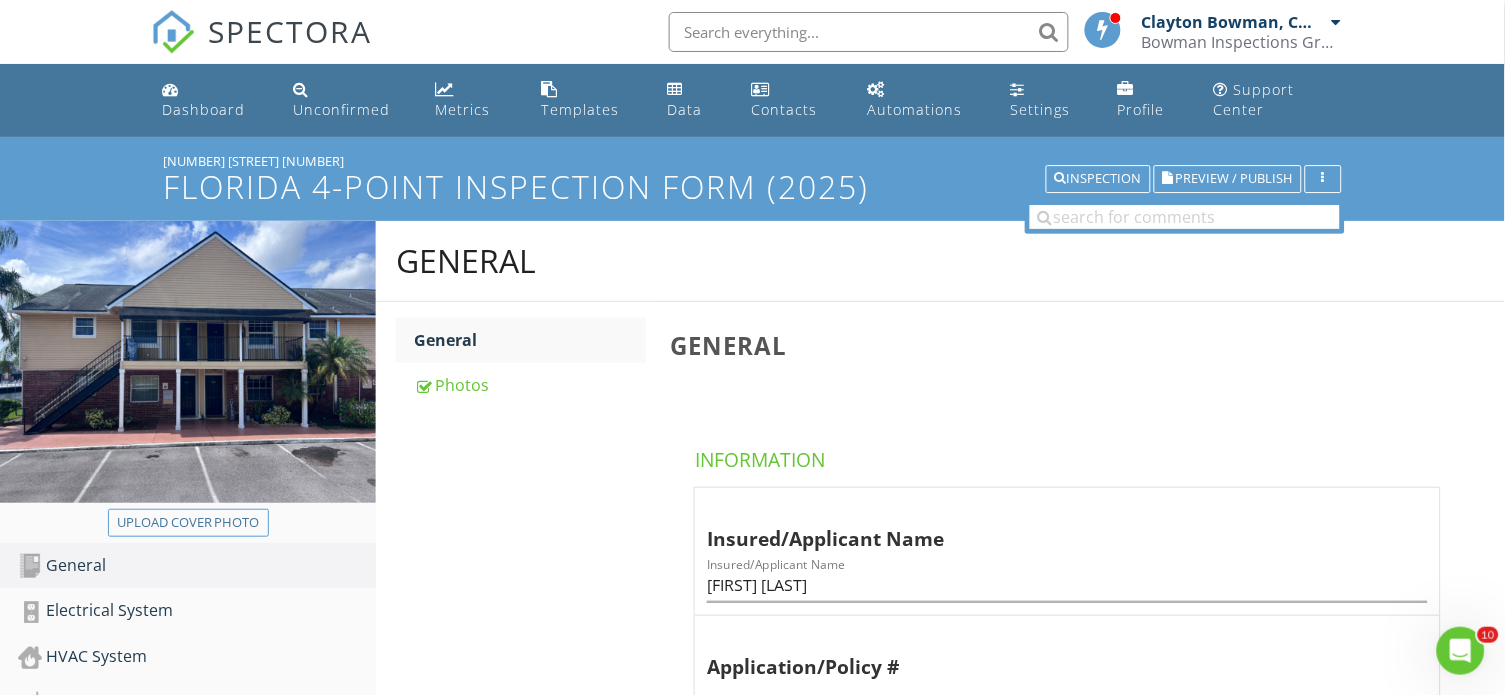 click on "General
General
Photos
General
Information
Insured/Applicant Name
Insured/Applicant Name Jon Chaplin
Application/Policy #
Application/Policy #
Actual Year Built
Actual Year Built 1972               Limitations
Observations" at bounding box center [940, 746] 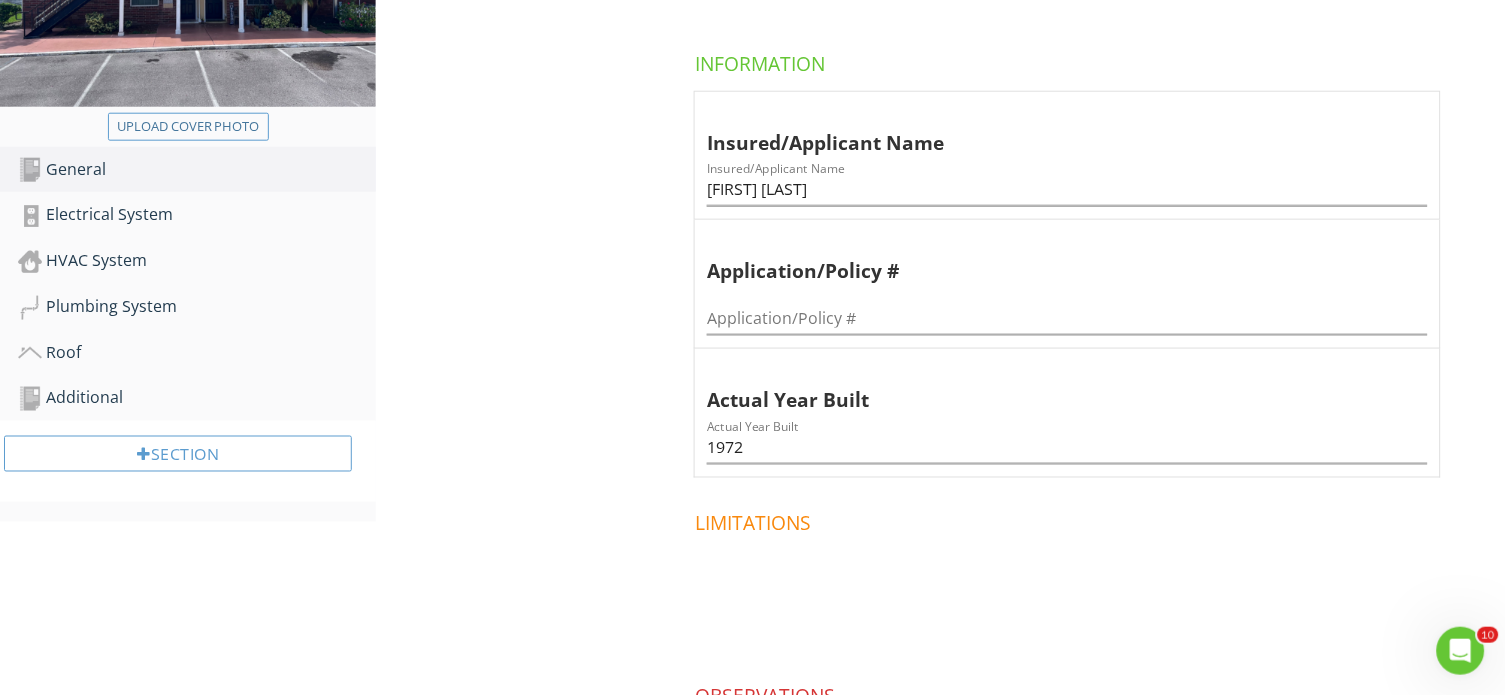 scroll, scrollTop: 414, scrollLeft: 0, axis: vertical 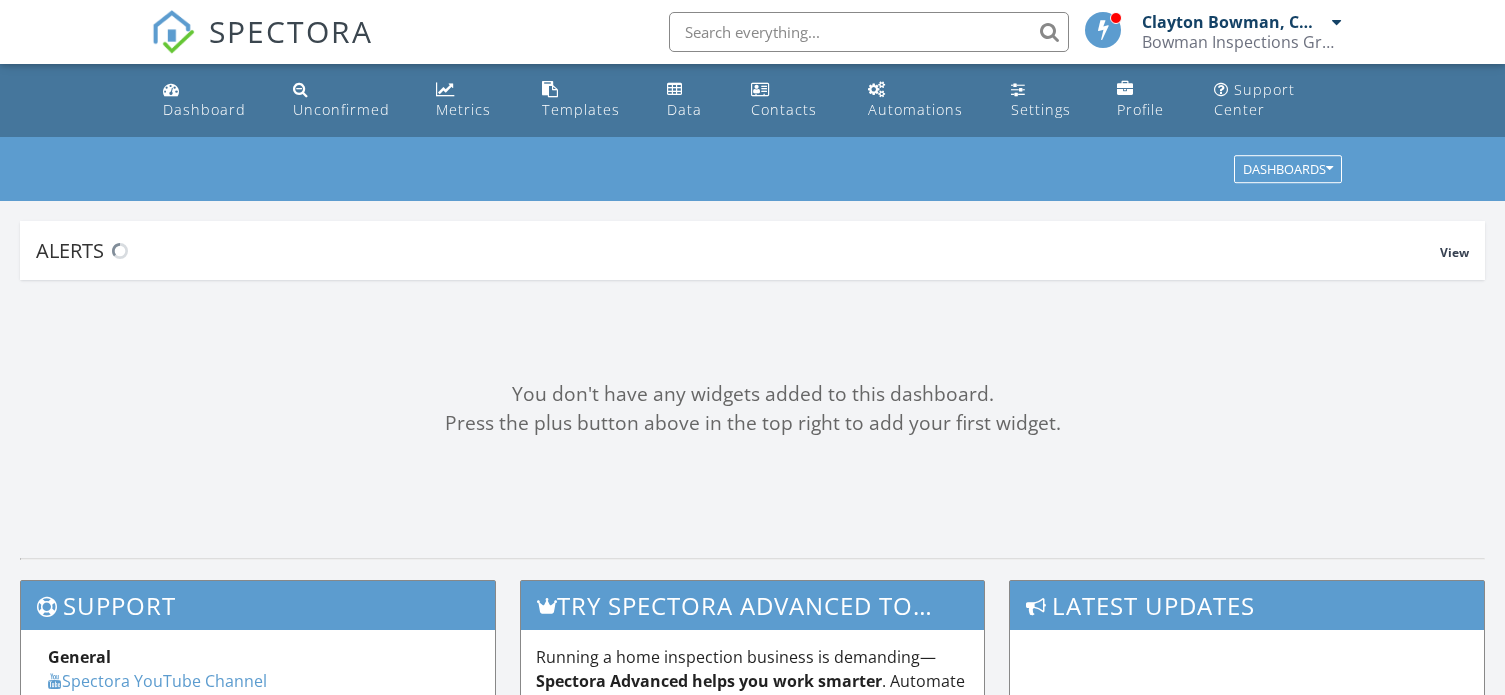 click at bounding box center (869, 32) 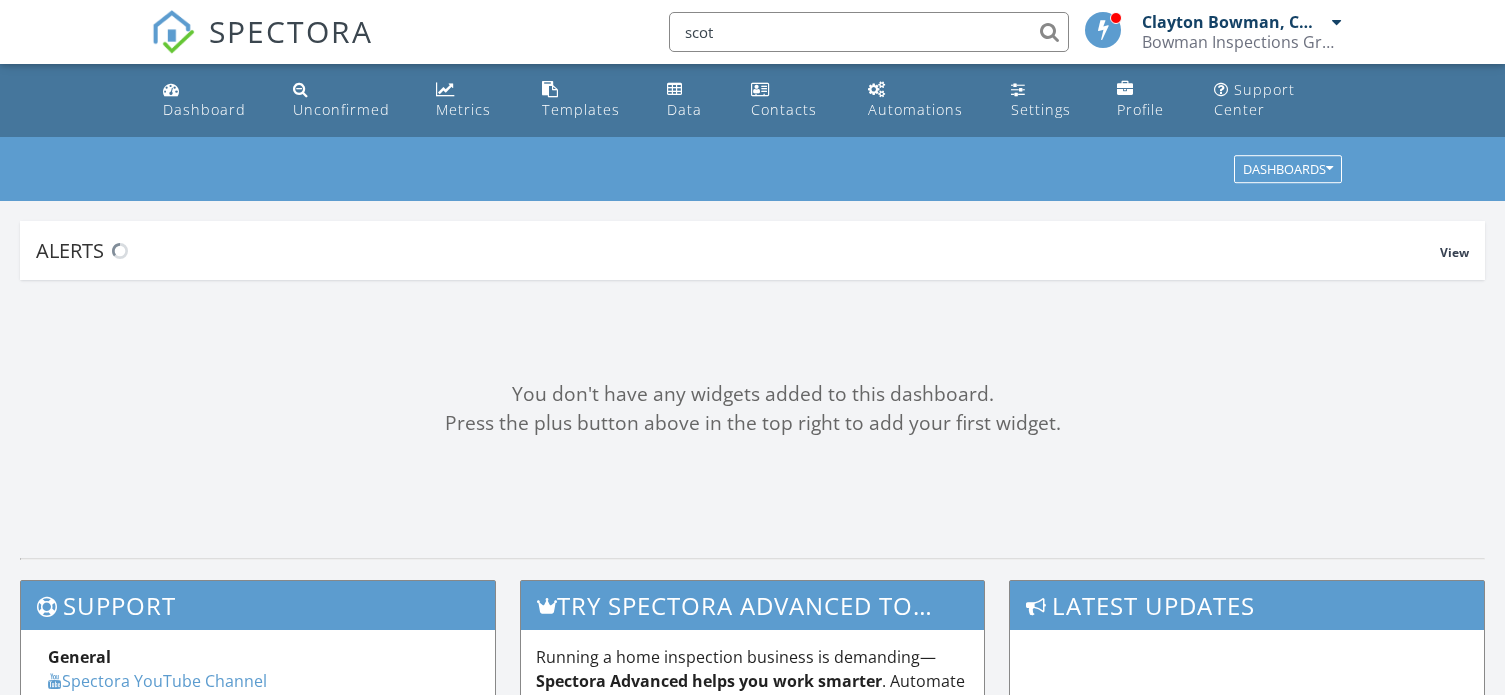 scroll, scrollTop: 0, scrollLeft: 0, axis: both 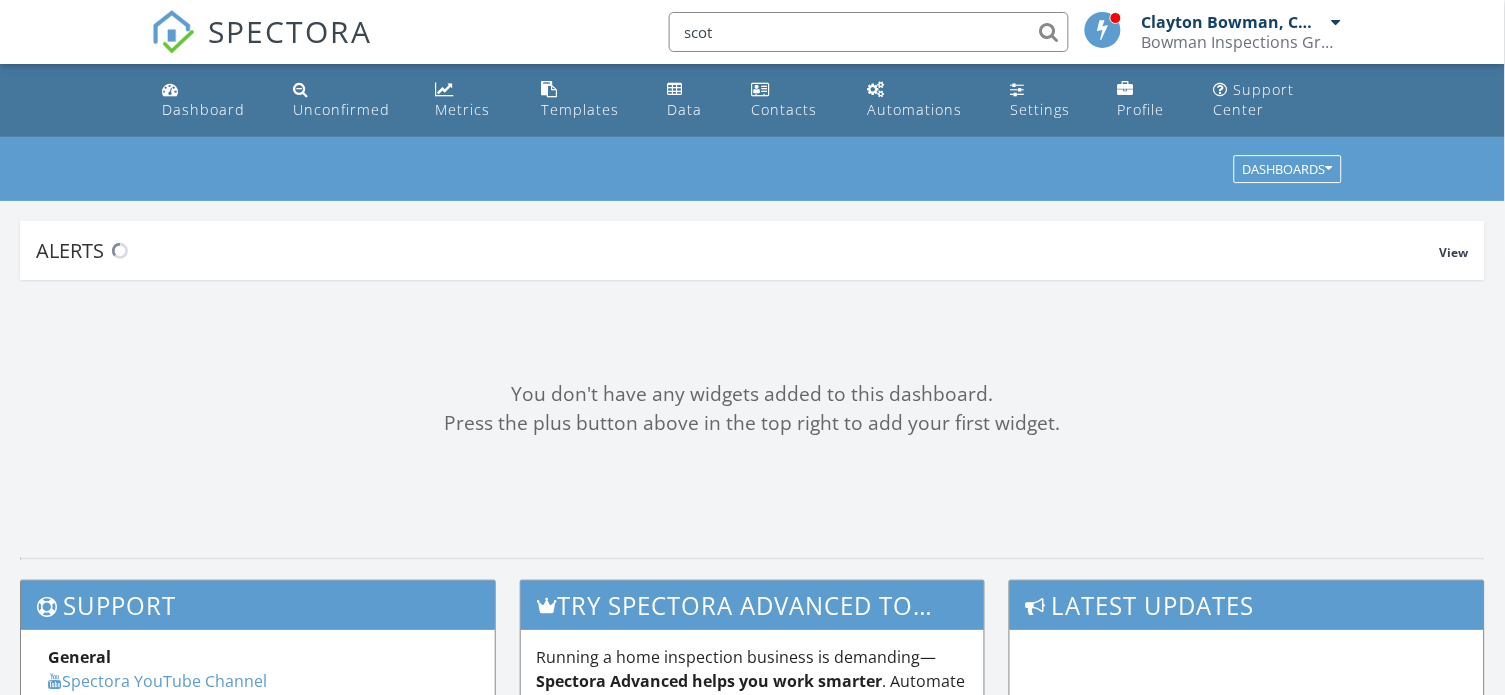 type on "scott" 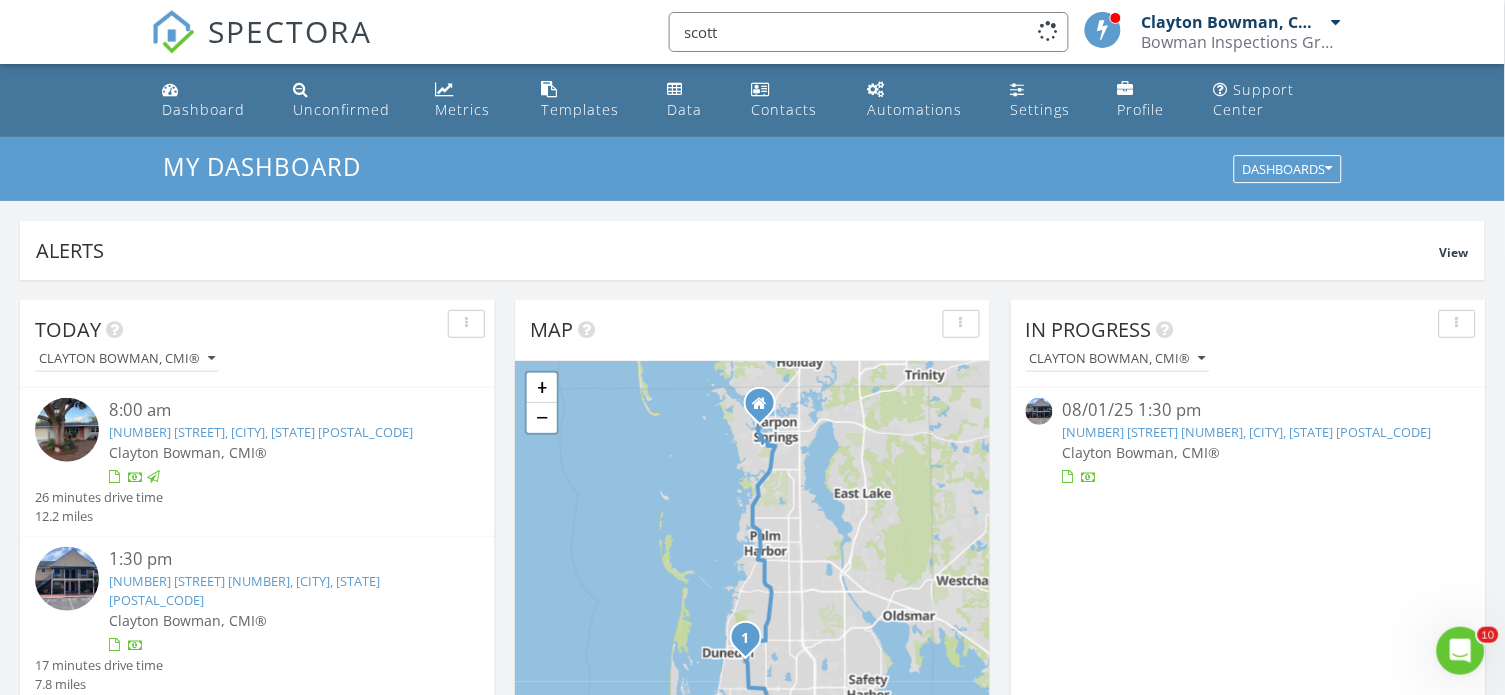 scroll, scrollTop: 0, scrollLeft: 0, axis: both 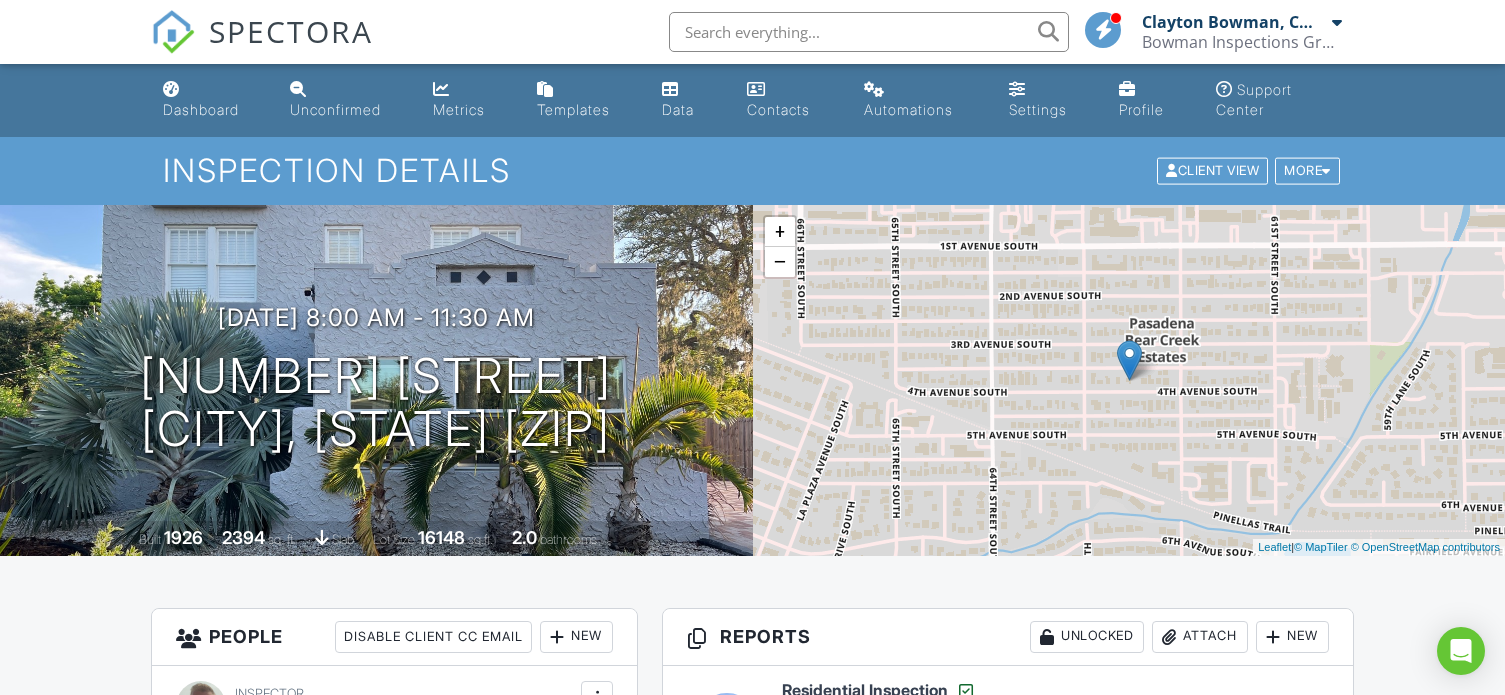 click on "Florida Uniform Mitigation Verification Inspection Form" at bounding box center [1001, 918] 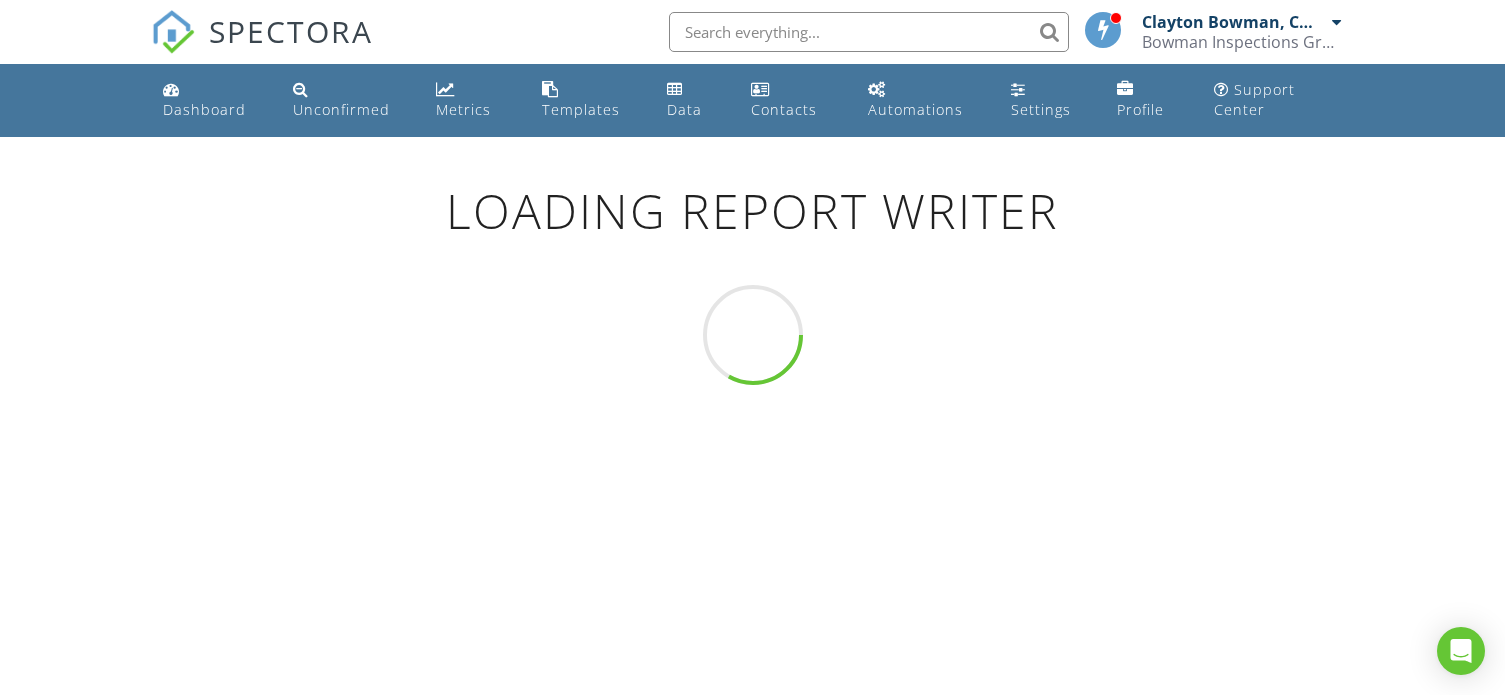 scroll, scrollTop: 0, scrollLeft: 0, axis: both 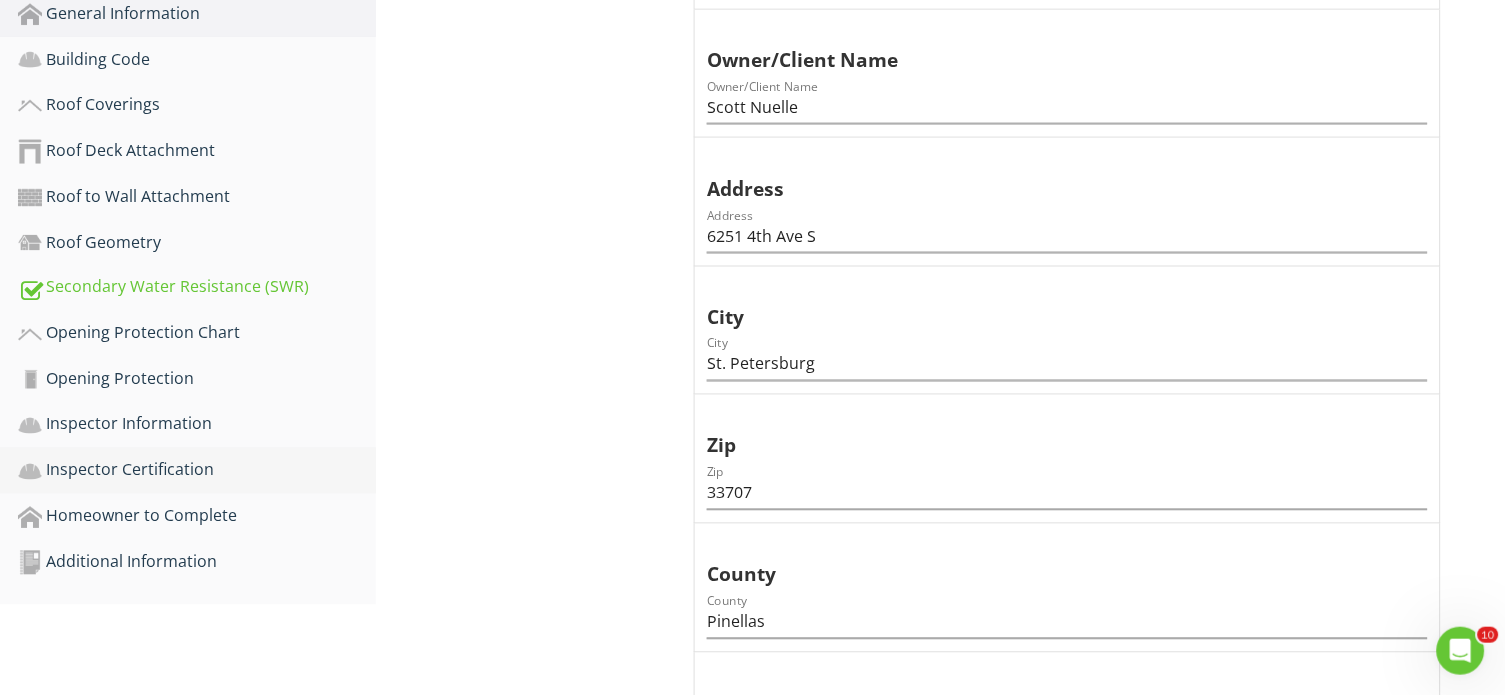click on "Inspector Certification" at bounding box center [197, 471] 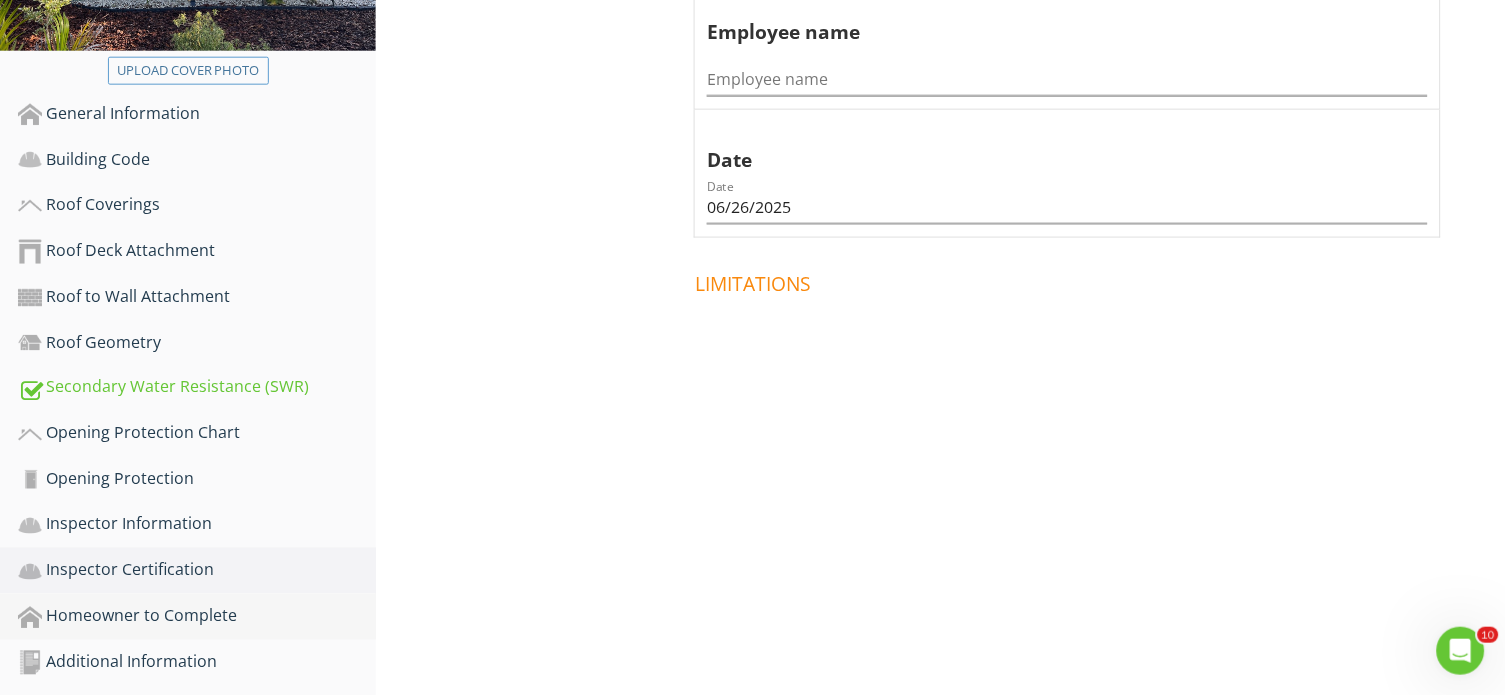 scroll, scrollTop: 485, scrollLeft: 0, axis: vertical 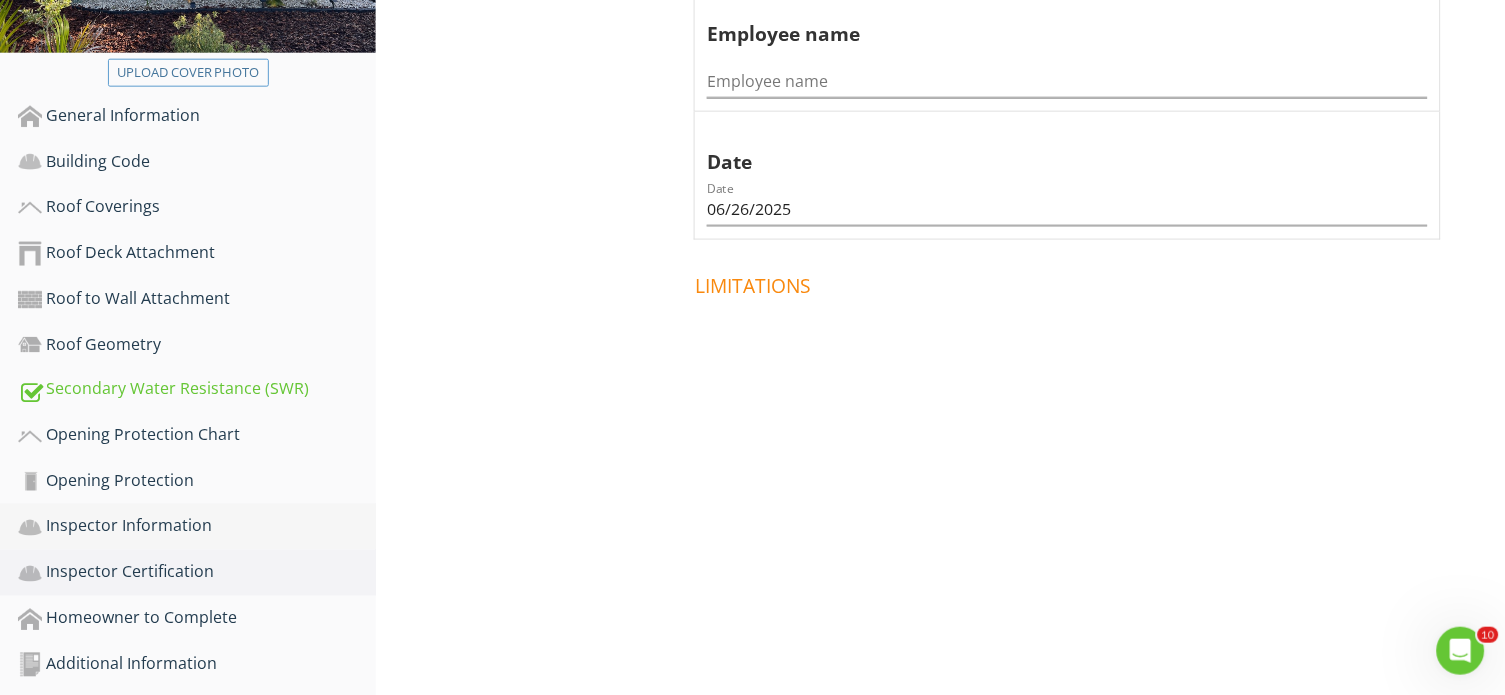 click on "Inspector Information" at bounding box center (197, 527) 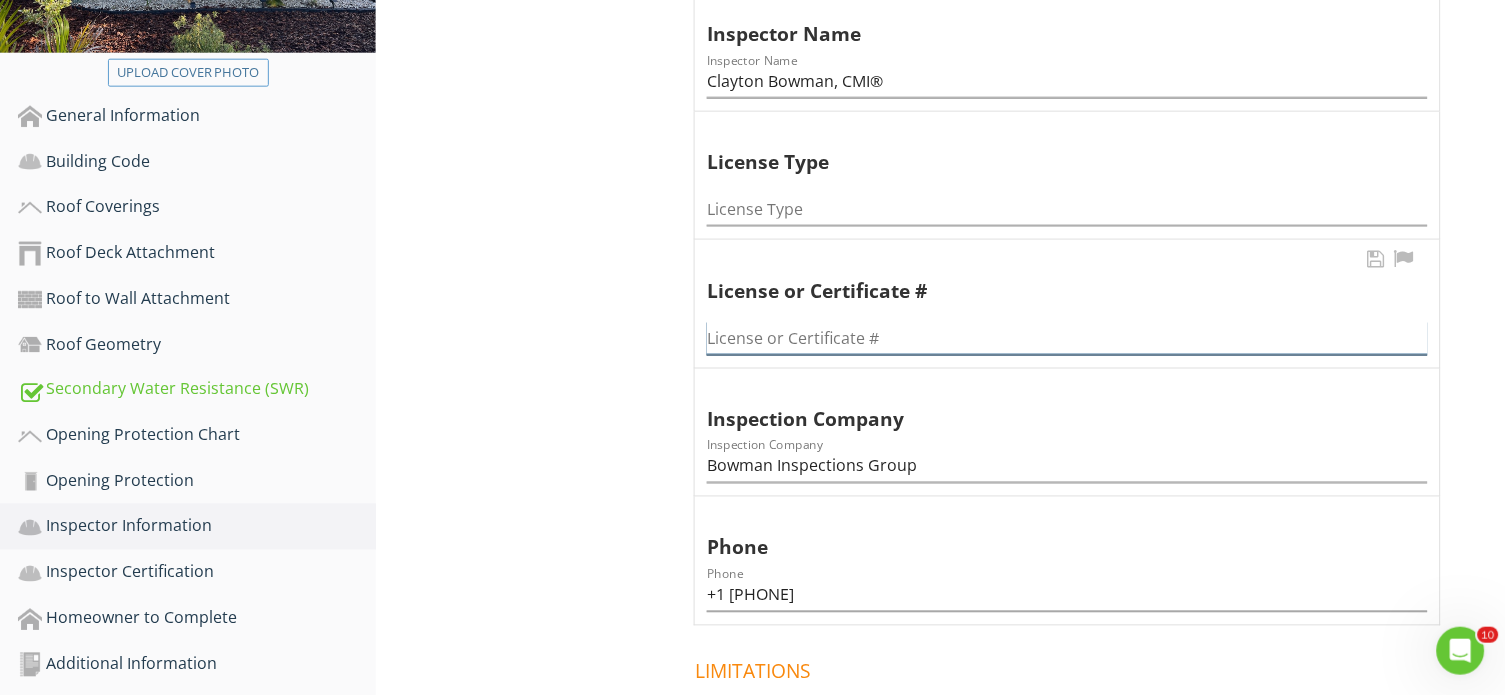 click at bounding box center (1067, 338) 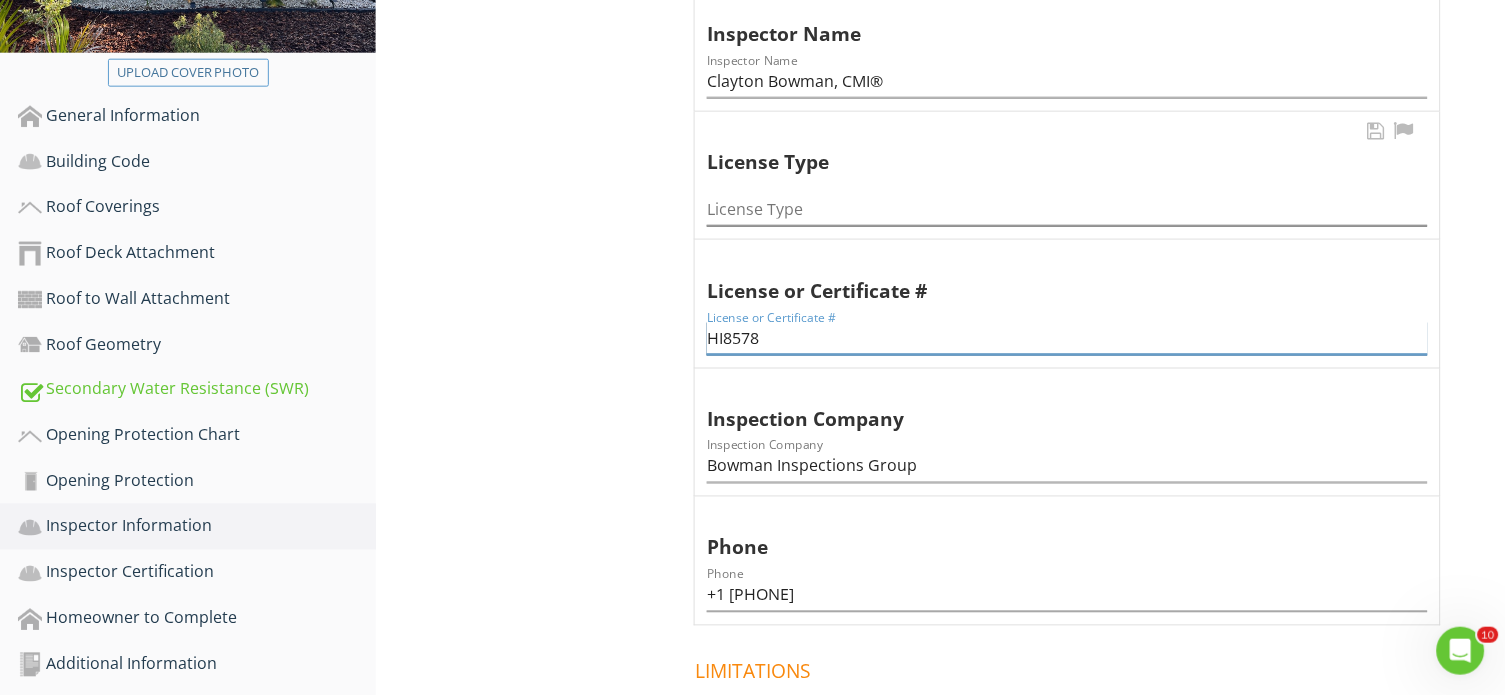 type on "HI8578" 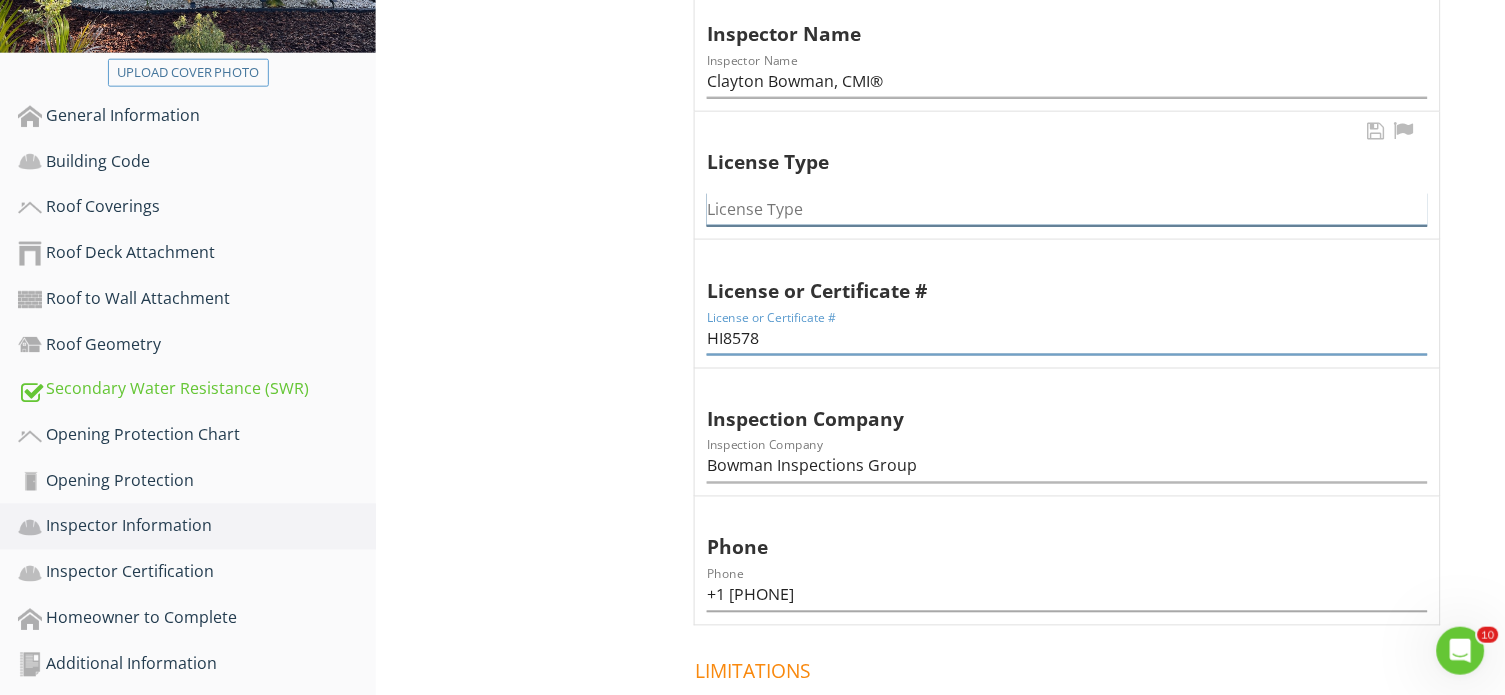 click at bounding box center (1067, 209) 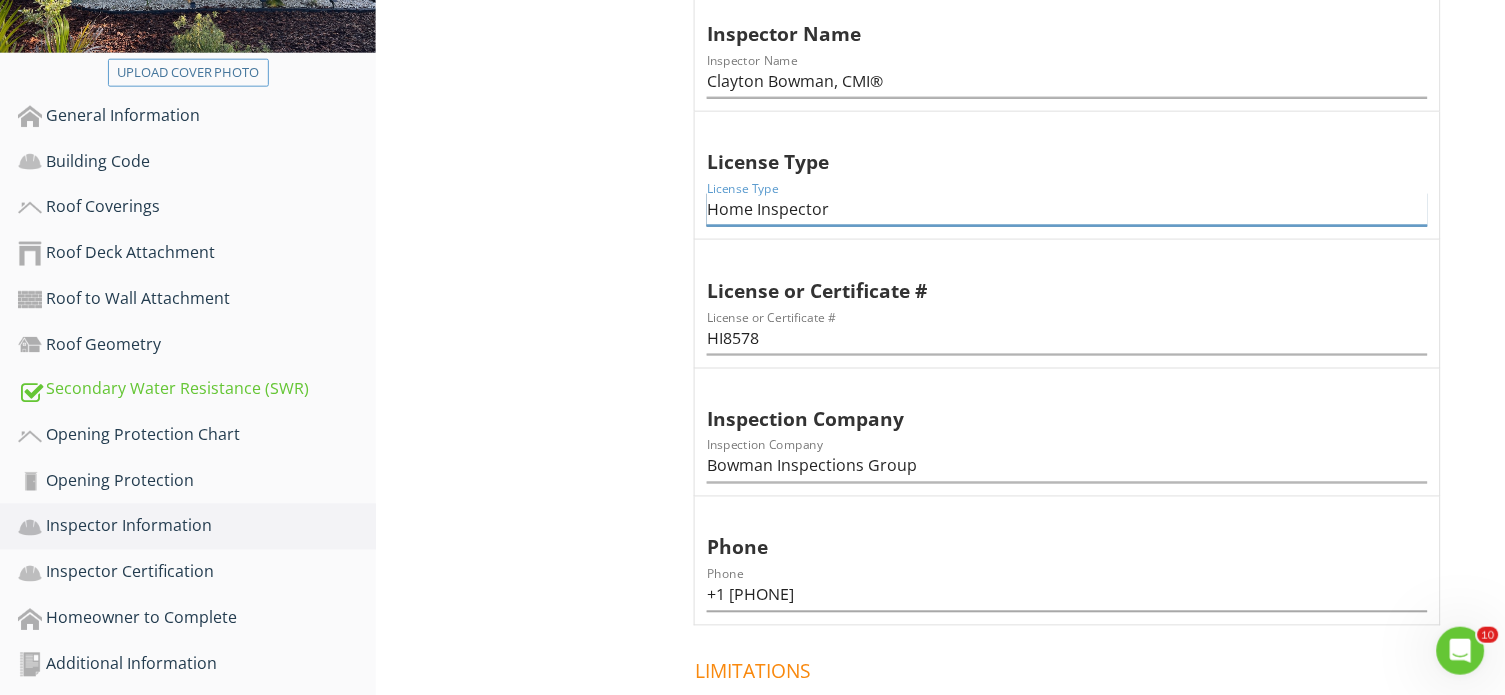 type on "Home Inspector" 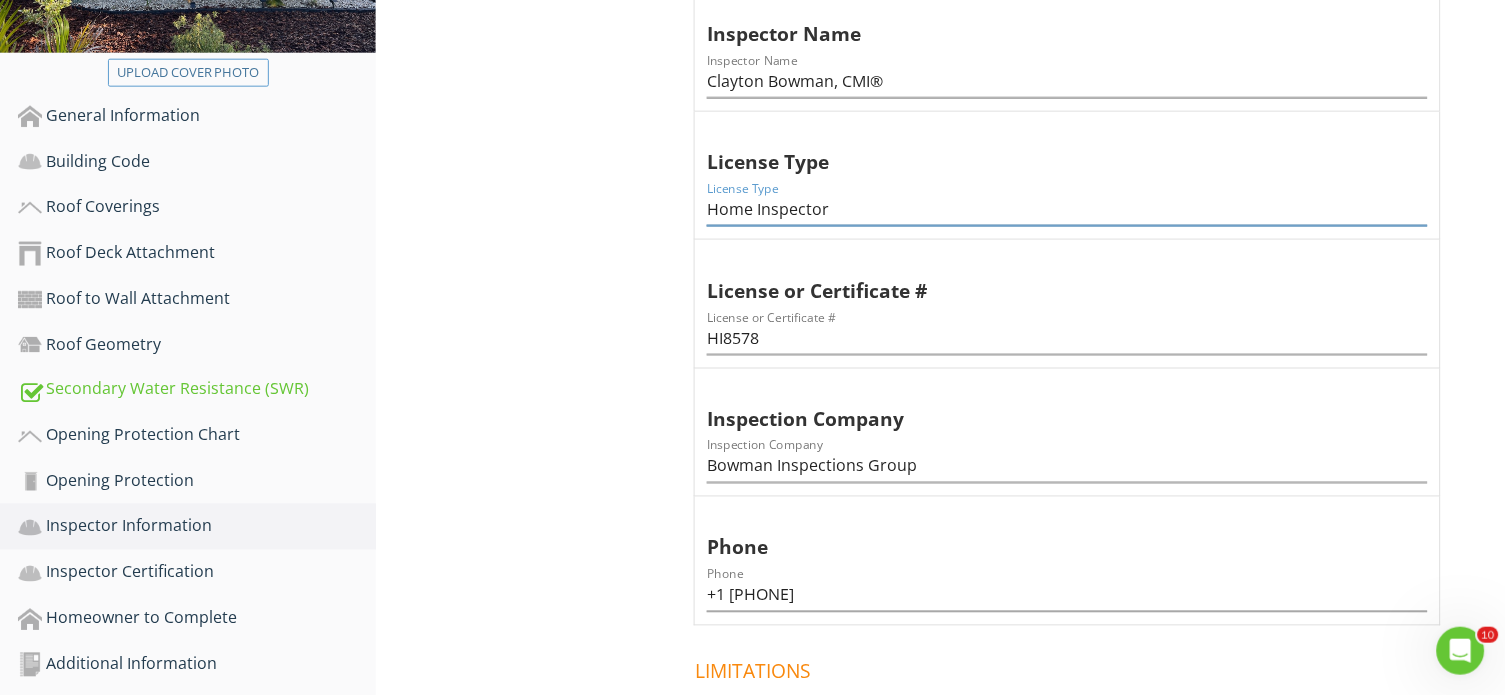 click on "Inspector Information
General
License
General
Information
Inspector Name
Inspector Name Clayton Bowman, CMI®
License Type
License Type Home Inspector
License or Certificate #
License or Certificate # HI8578
Inspection Company
Inspection Company Bowman Inspections Group
Phone
Phone +1 (727) 888-4073               Limitations" at bounding box center (940, 310) 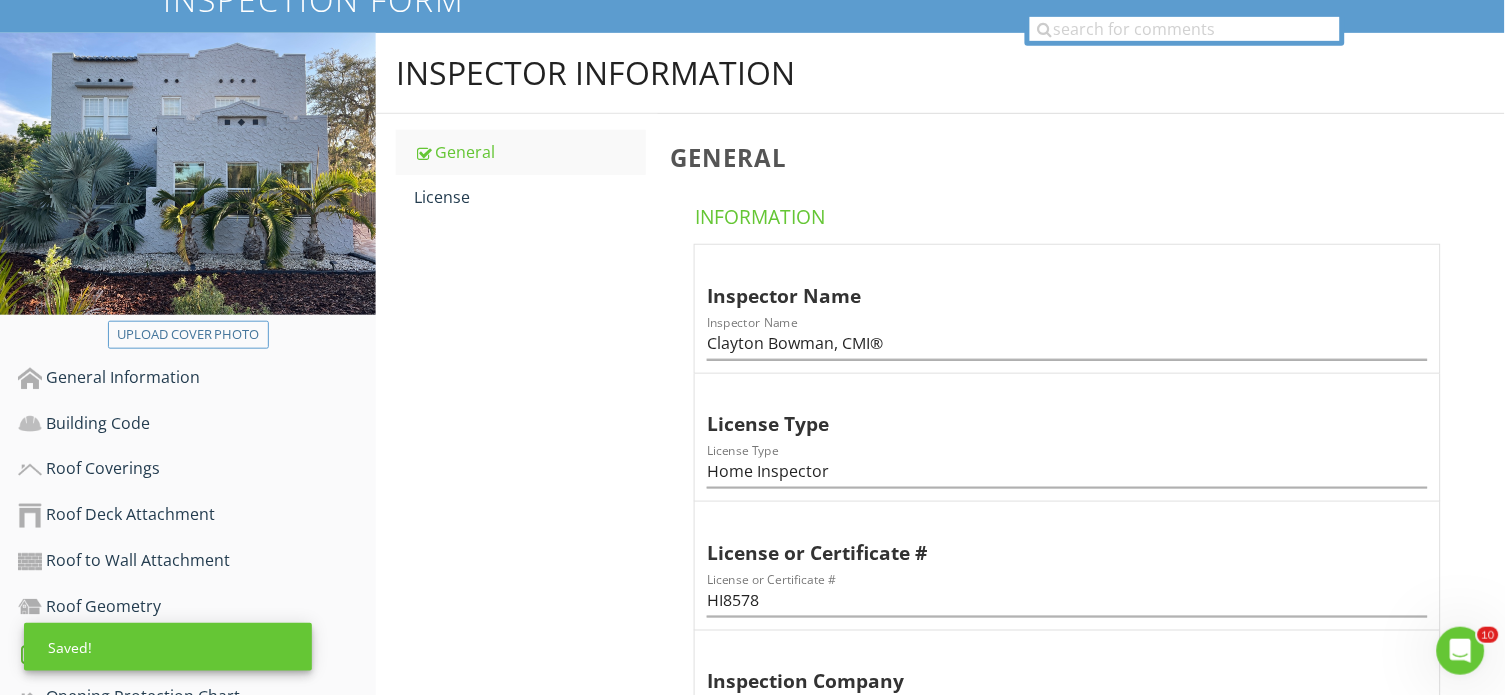 scroll, scrollTop: 0, scrollLeft: 0, axis: both 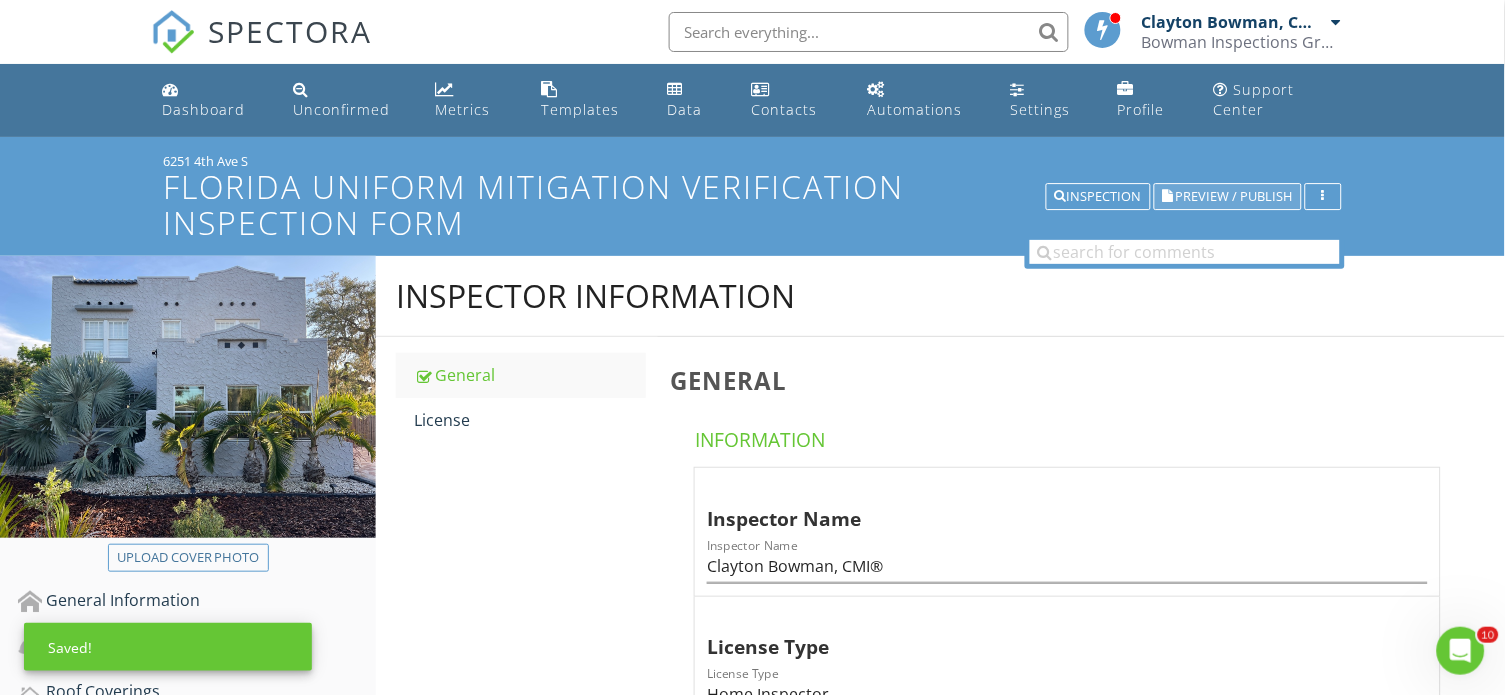 click on "Preview / Publish" at bounding box center [1228, 197] 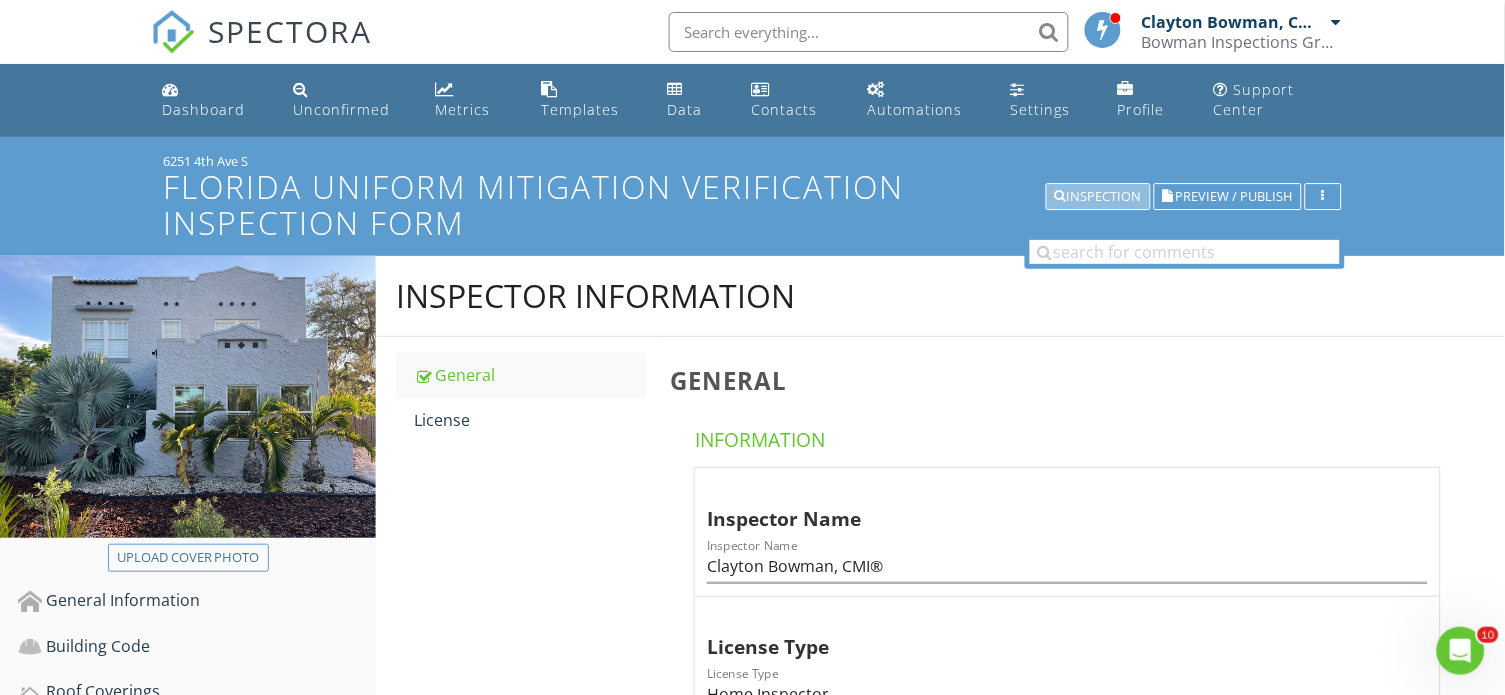 click on "Inspection" at bounding box center [1098, 197] 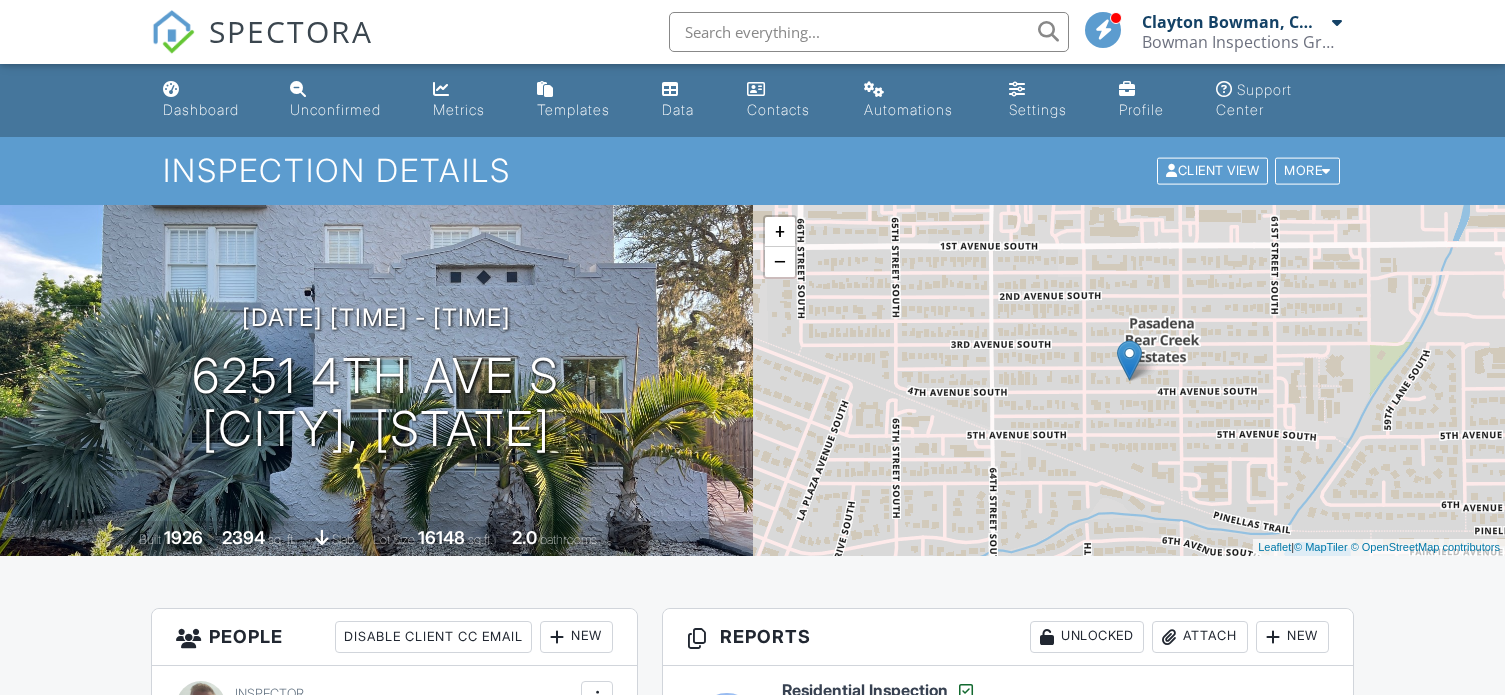 scroll, scrollTop: 405, scrollLeft: 0, axis: vertical 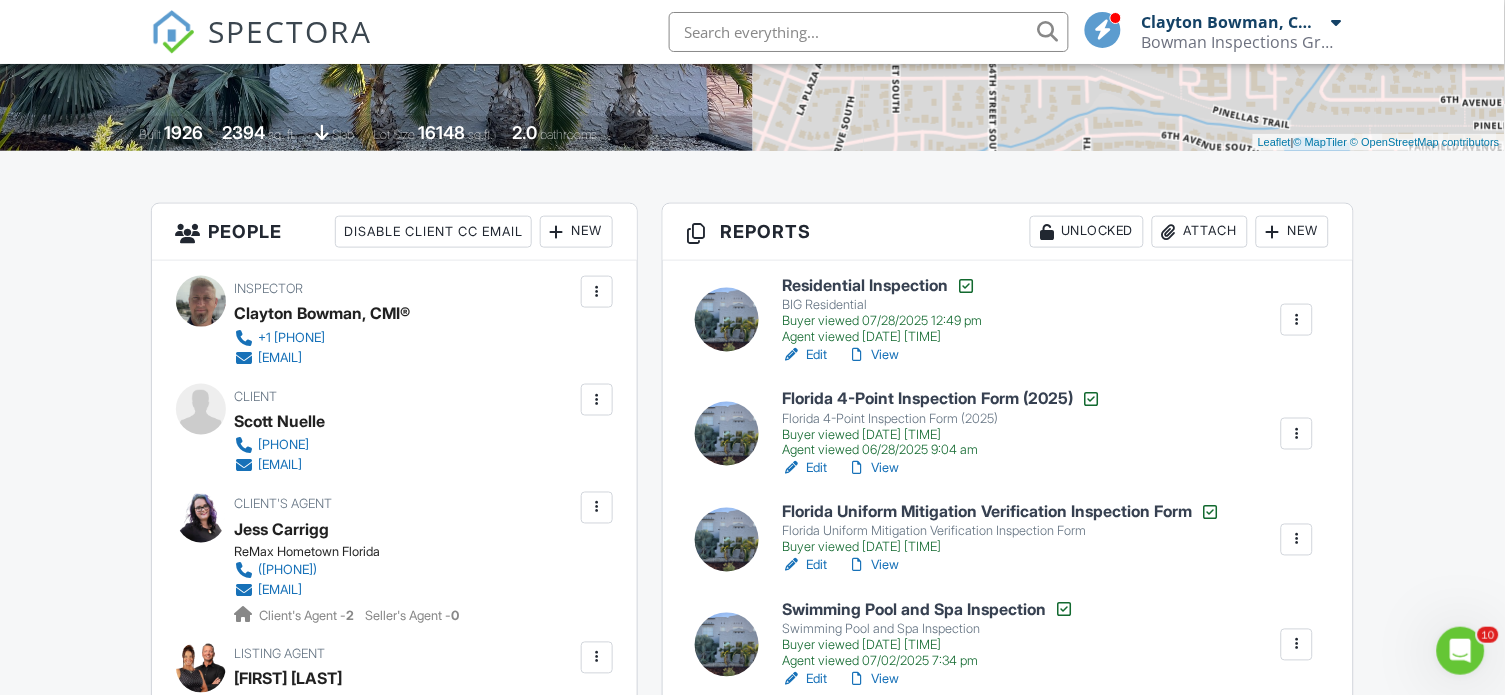 click on "Dashboard
Unconfirmed
Metrics
Templates
Data
Contacts
Automations
Settings
Profile
Support Center
Inspection Details
Client View
More
Property Details
Reschedule
Reorder / Copy
Share
Cancel
Delete
Print Order
Convert to V10
View Change Log
06/26/2025  8:00 am
- 11:30 am
6251 4th Ave S
St. Petersburg, FL 33707
Built
1926
2394
sq. ft.
slab
Lot Size
16148
sq.ft.
2.0
bathrooms
+ − Leaflet  |  © MapTiler   © OpenStreetMap contributors
All emails and texts are disabled for this inspection!
Turn on emails and texts
Turn on and Requeue Notifications
Reports
Unlocked
Attach
New
Residential Inspection" at bounding box center (752, 1605) 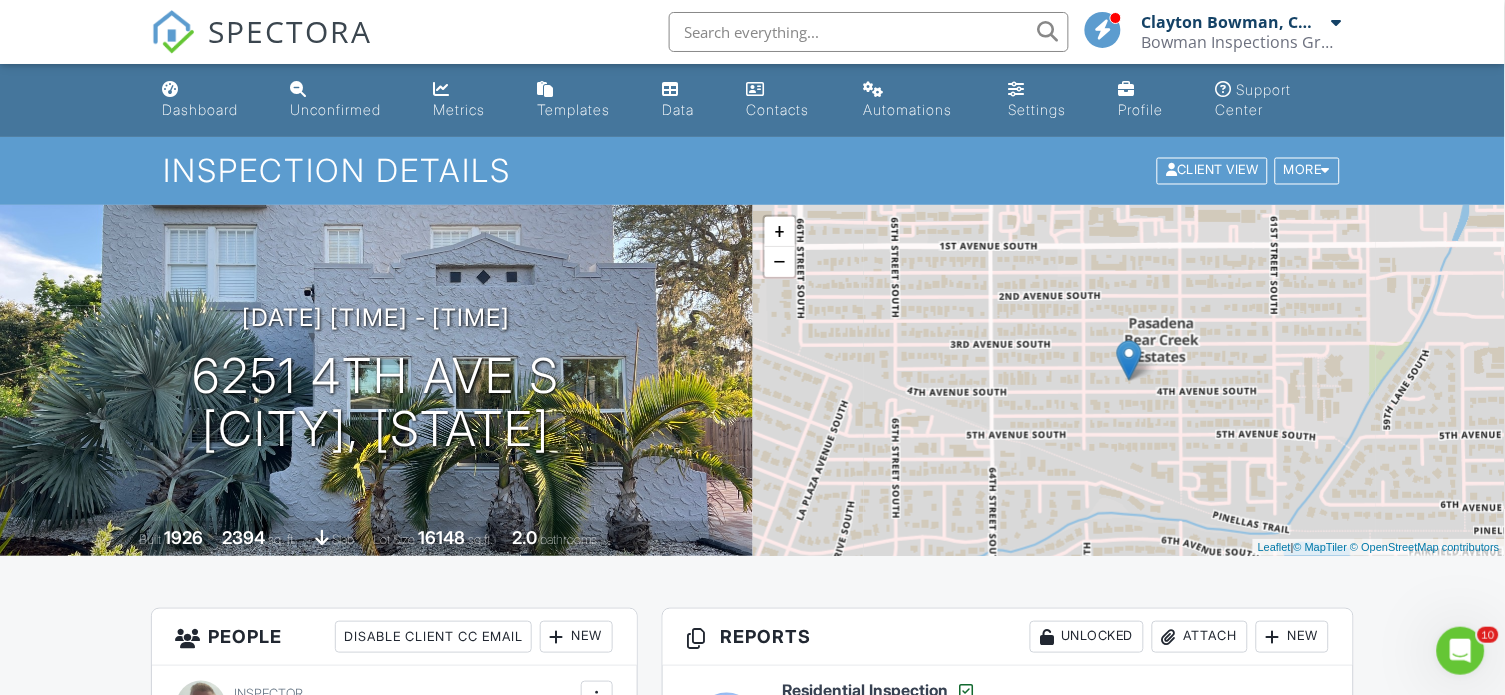 scroll, scrollTop: 0, scrollLeft: 0, axis: both 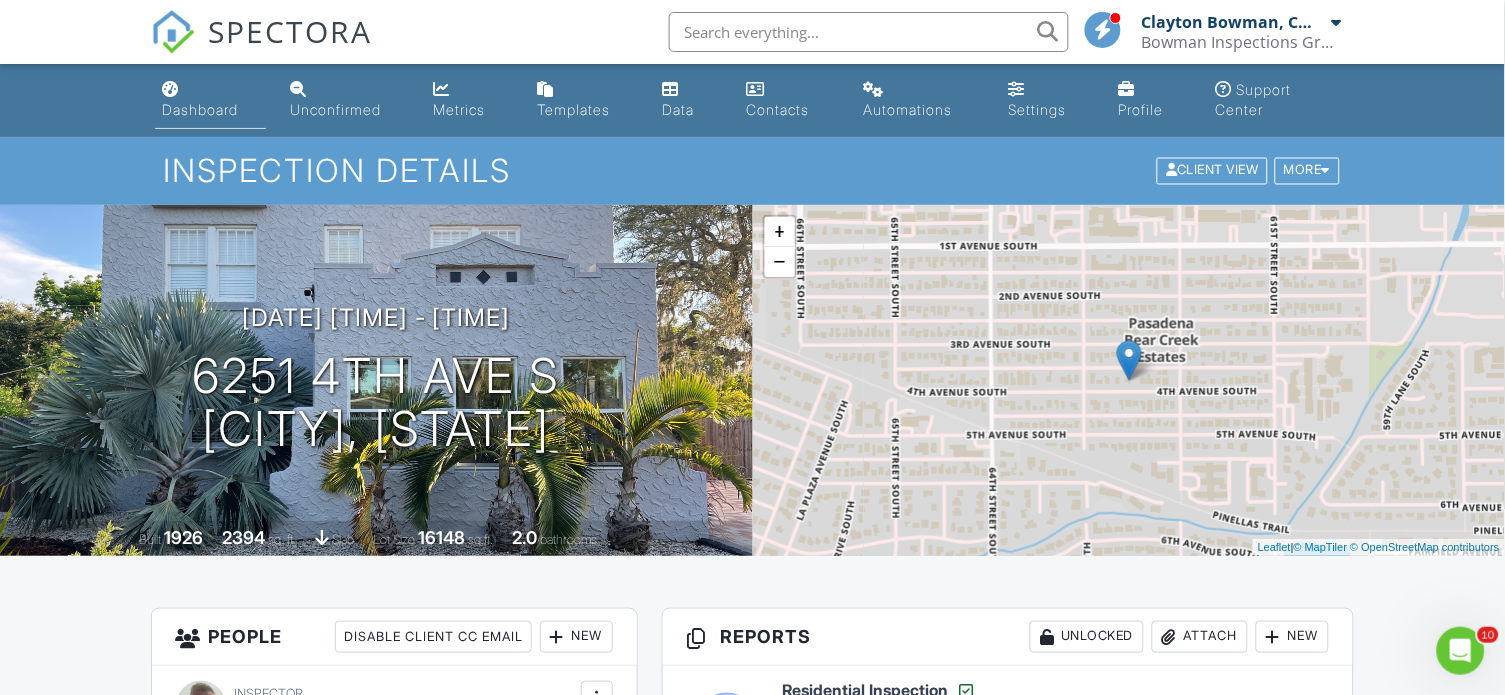 click on "Dashboard" at bounding box center [201, 109] 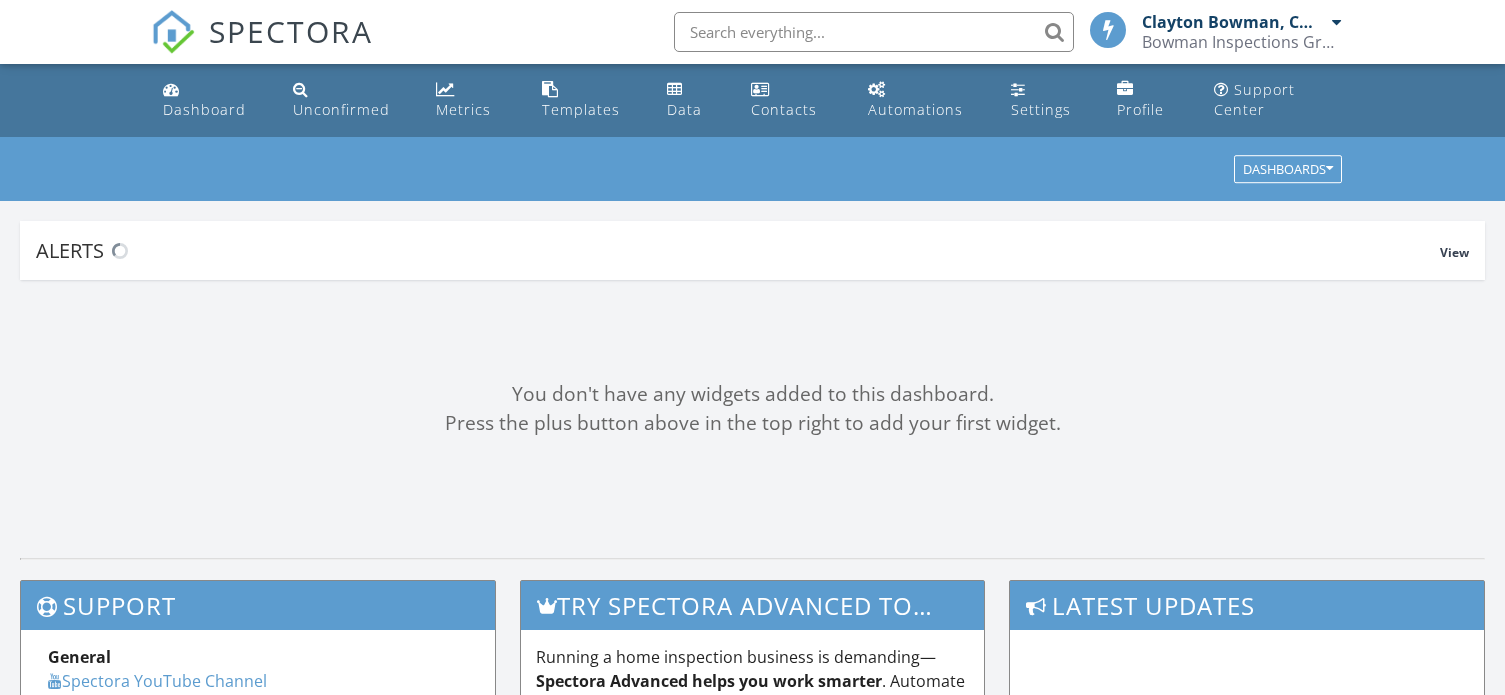 scroll, scrollTop: 0, scrollLeft: 0, axis: both 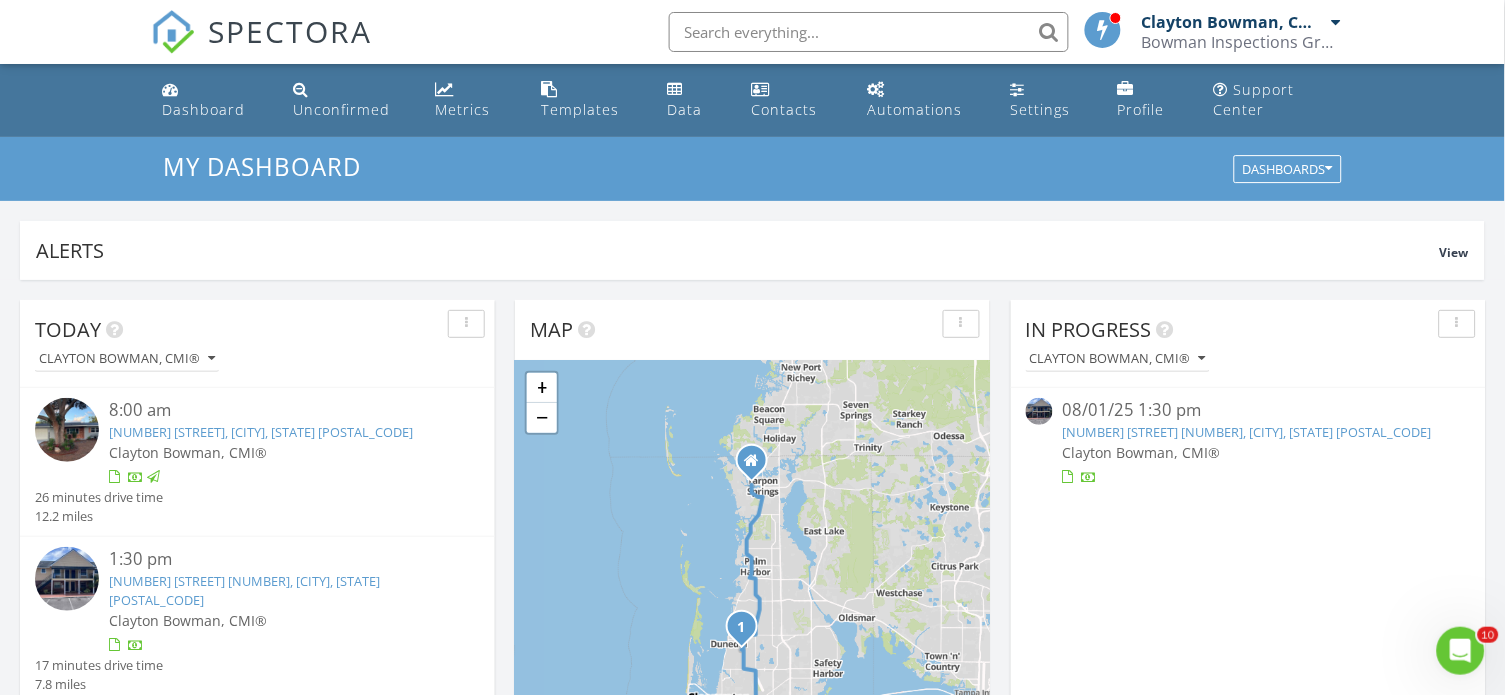 click on "Today
[NAME] [LAST], CMI®
[TIME]
[NUMBER] [STREET], [CITY], [STATE] [POSTAL_CODE]
[NAME] [LAST], CMI®
[MINUTES] minutes drive time   [NUMBER] miles       [TIME]
[NUMBER] [STREET] [NUMBER], [CITY], [STATE] [POSTAL_CODE]
[NAME] [LAST], CMI®
[MINUTES] minutes drive time   [NUMBER] miles       New Inspection     New Quote         Map               1 2 + − [STREET], [STREET], [STREET] [NUMBER] km, [NUMBER] min Head west on [STREET] [NUMBER] Make a sharp left onto [STREET] [NUMBER] Turn left onto [STREET] [NUMBER] Turn left onto [STREET] [NUMBER] Turn right onto [STREET] [NUMBER] Turn right onto [STREET] [NUMBER] Turn left onto [STREET] [NUMBER] Turn right onto [STREET] ([ROUTE]) [NUMBER] Continue onto [STREET] ([ROUTE]) [NUMBER] Continue onto [STREET] ([ROUTE]) [NUMBER] [NUMBER] [NUMBER]" at bounding box center [752, 1190] 